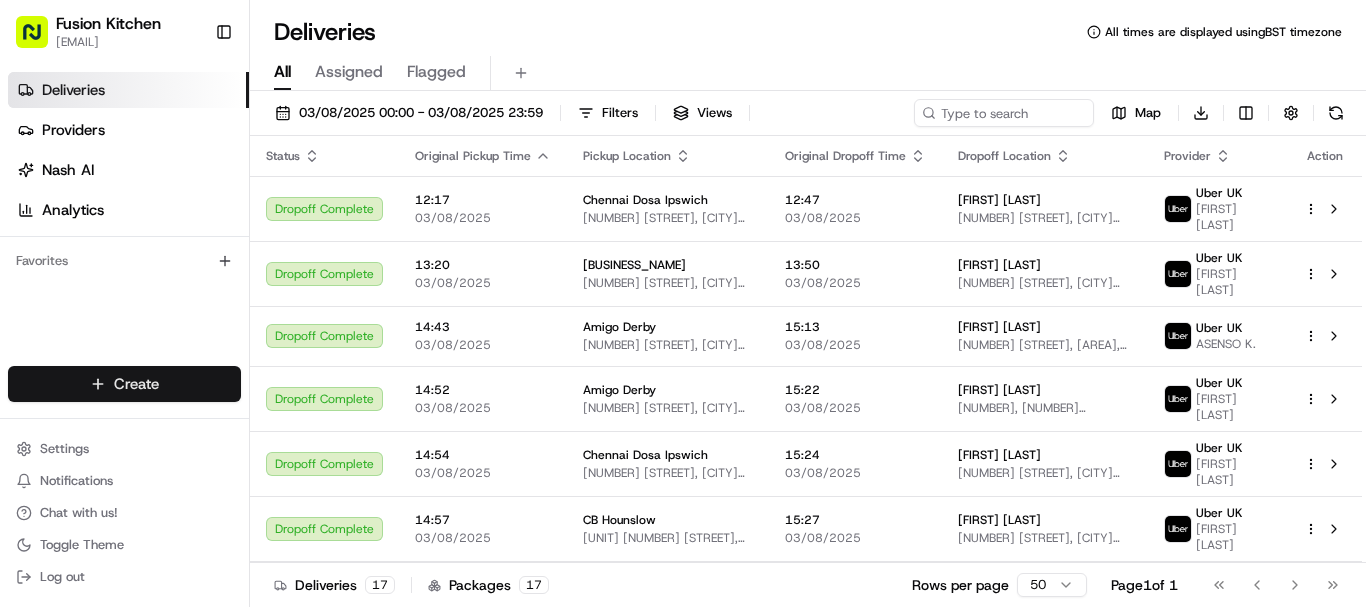 scroll, scrollTop: 0, scrollLeft: 0, axis: both 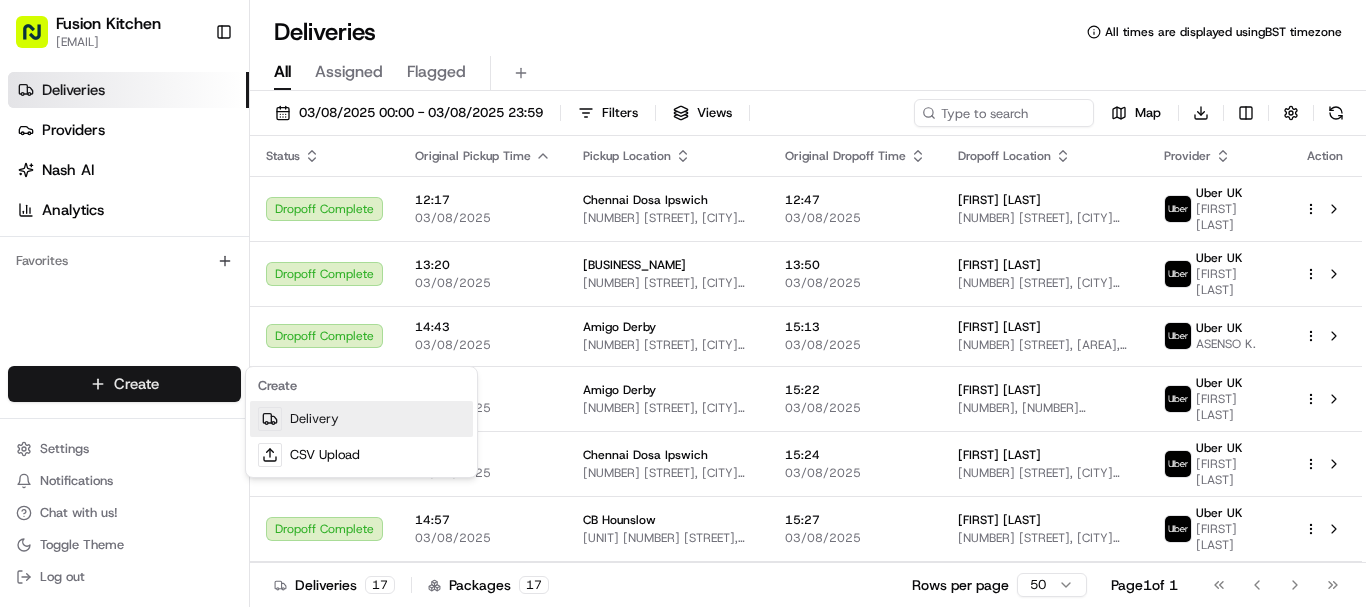 click on "Delivery" at bounding box center (361, 419) 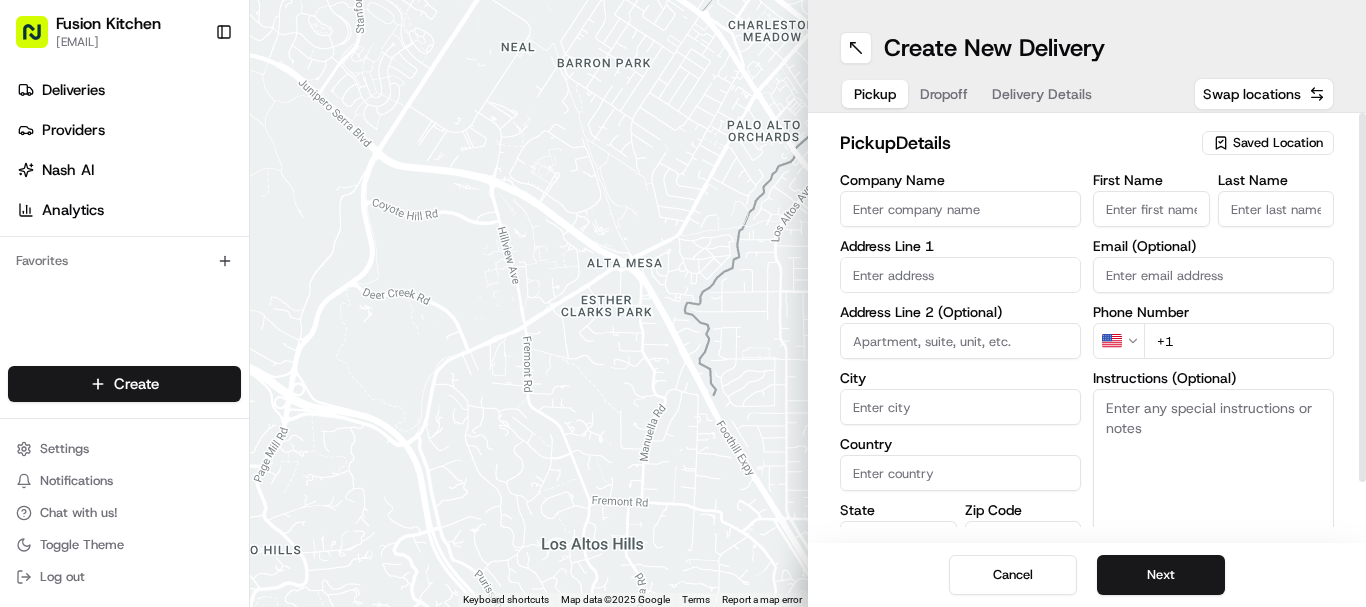 click on "Company Name" at bounding box center [960, 209] 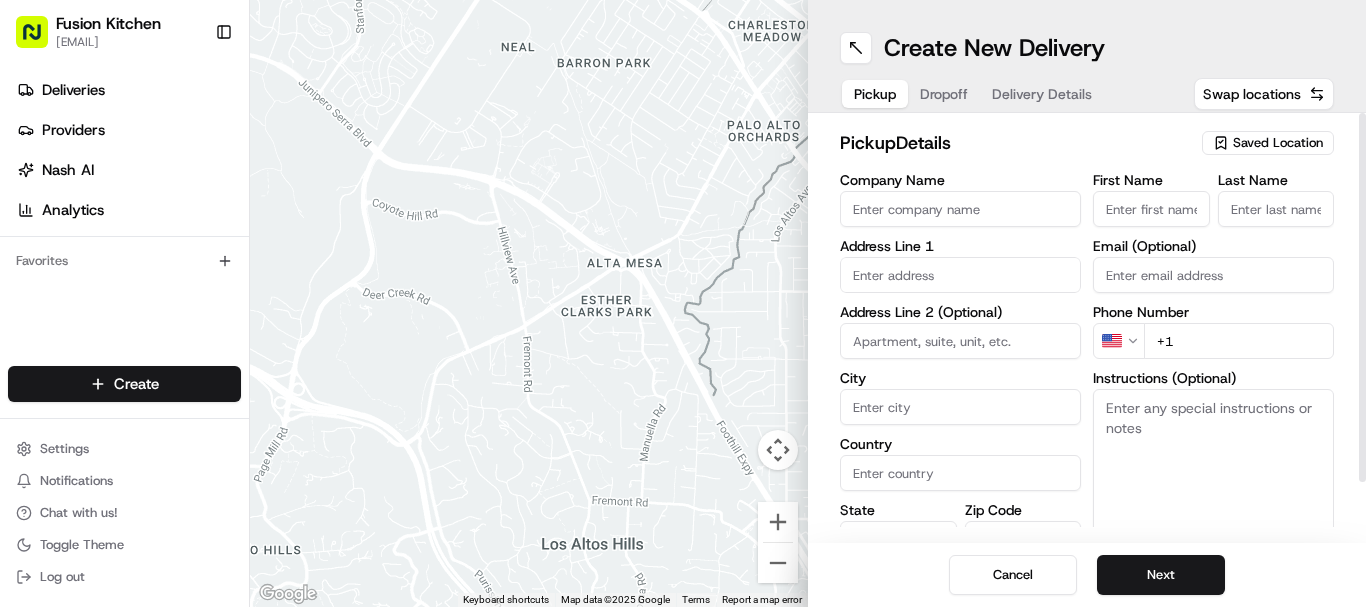 type on "Amigo Derby" 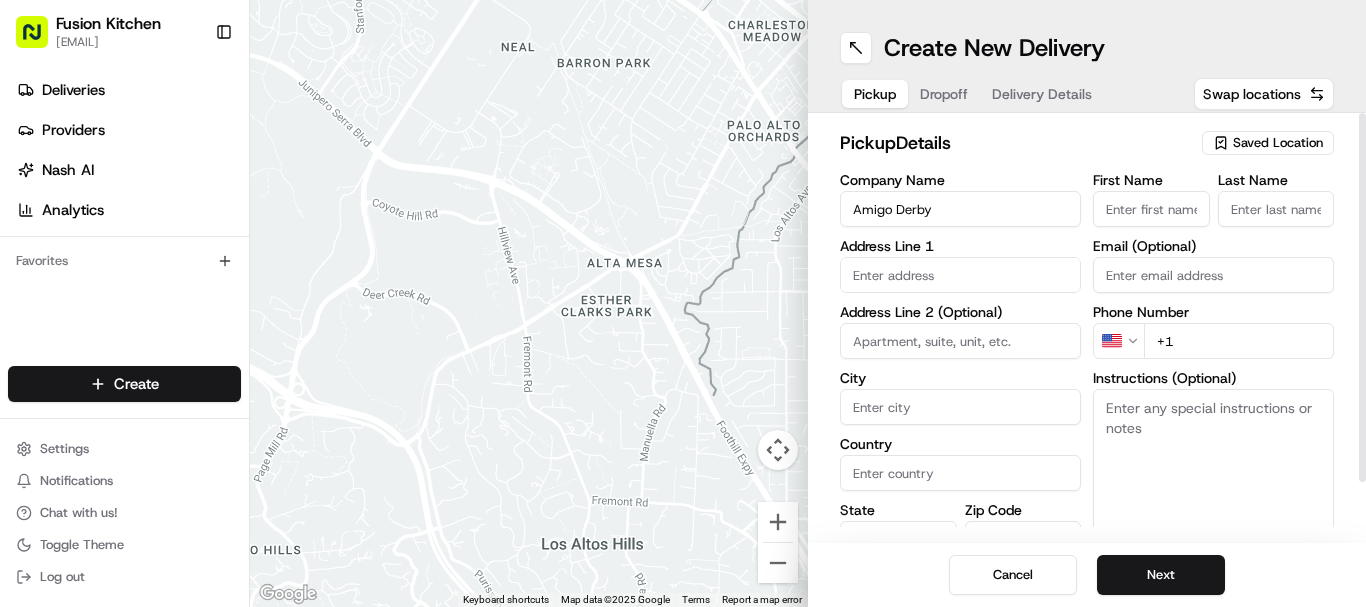 click on "First Name" at bounding box center [1151, 209] 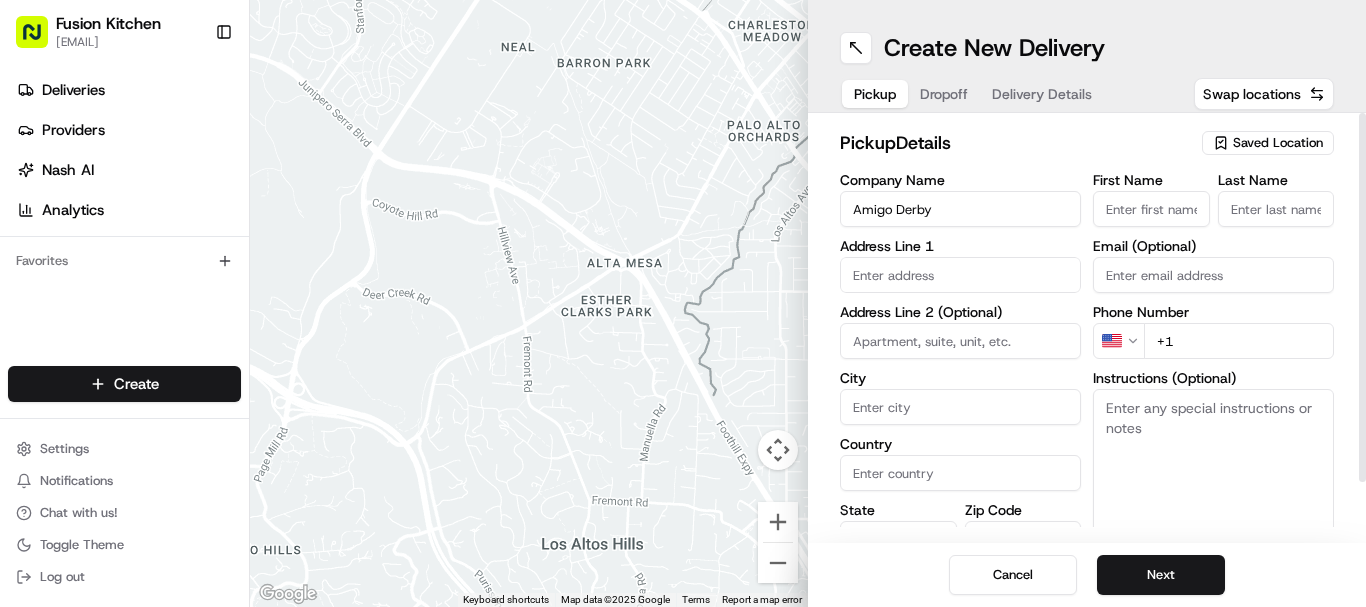 type on "[LAST]" 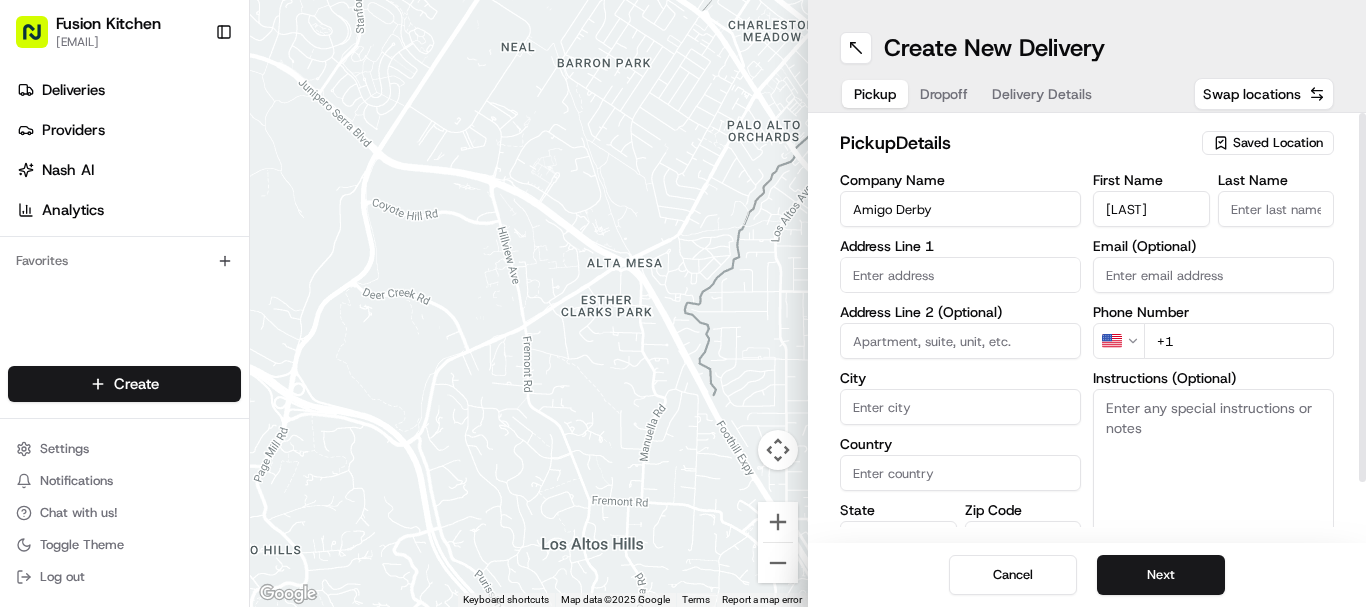 click on "Last Name" at bounding box center (1276, 209) 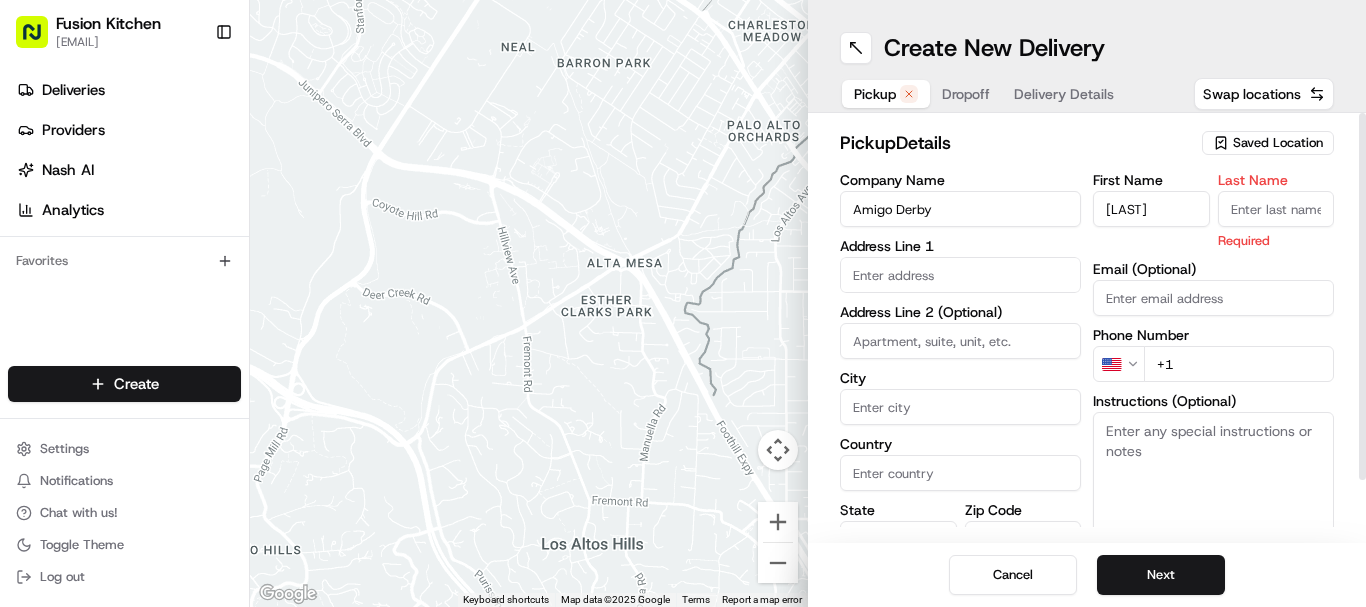 type on "[LAST]" 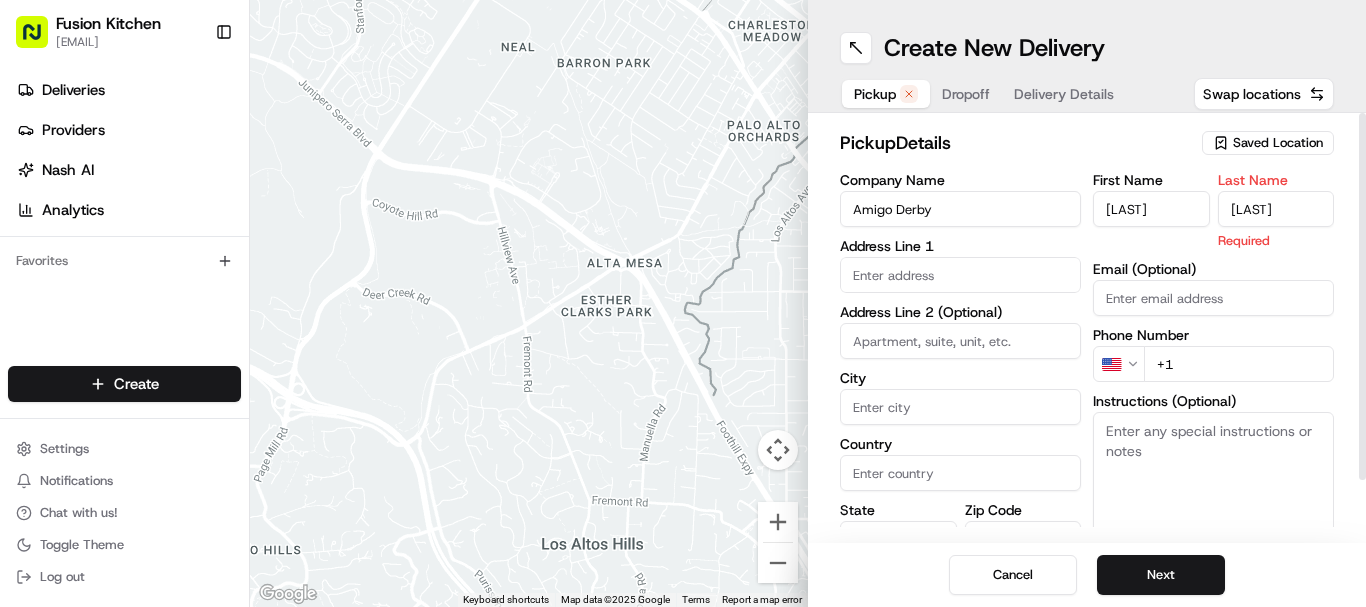 click at bounding box center (960, 275) 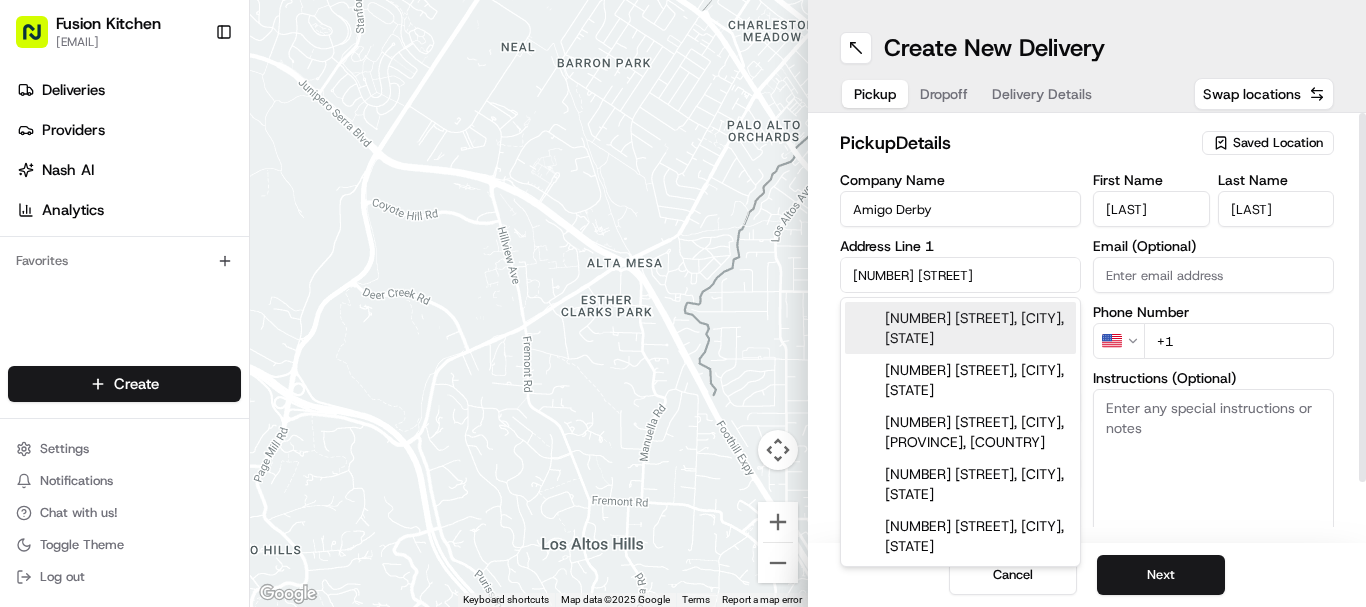 paste on "[STREET], [CITY] [POSTCODE], [COUNTRY]" 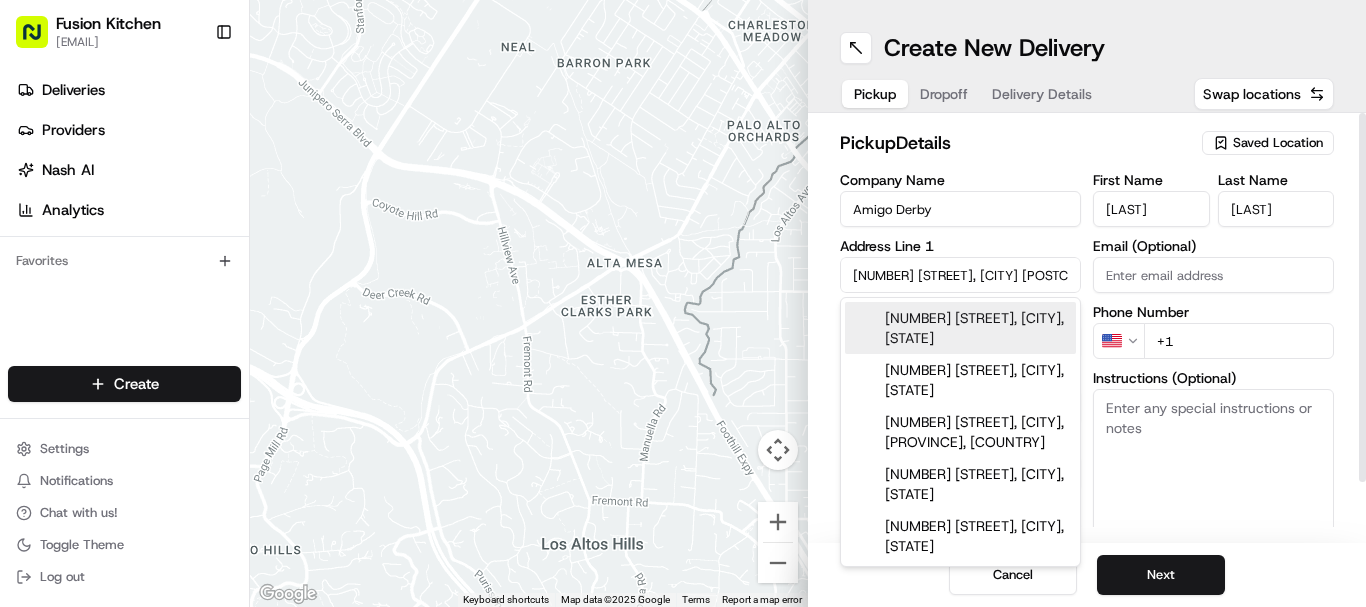 scroll, scrollTop: 0, scrollLeft: 66, axis: horizontal 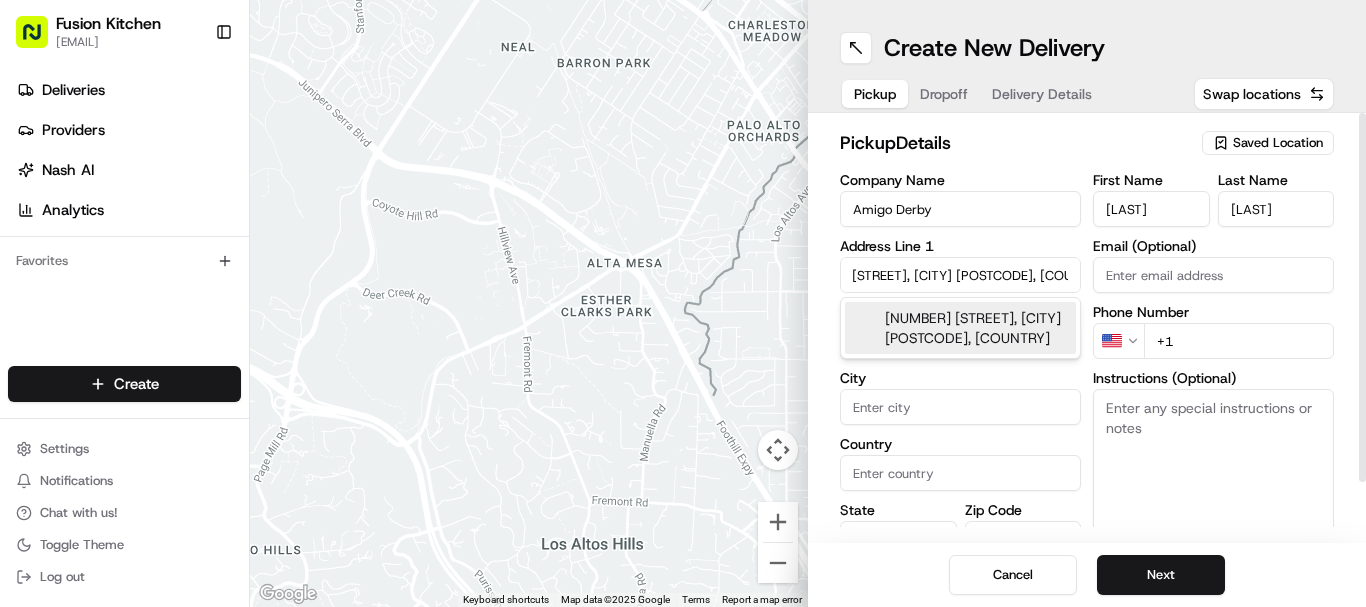 click on "[NUMBER] [STREET], [CITY] [POSTCODE], [COUNTRY]" at bounding box center [960, 328] 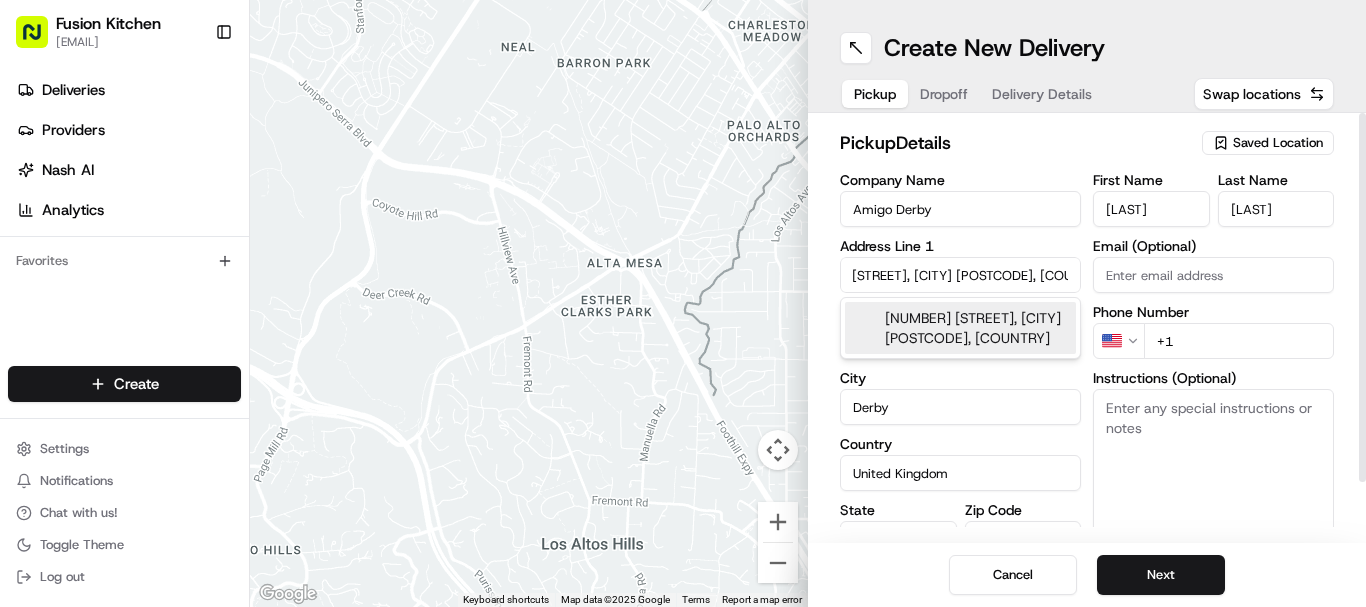 type on "[NUMBER] [STREET]" 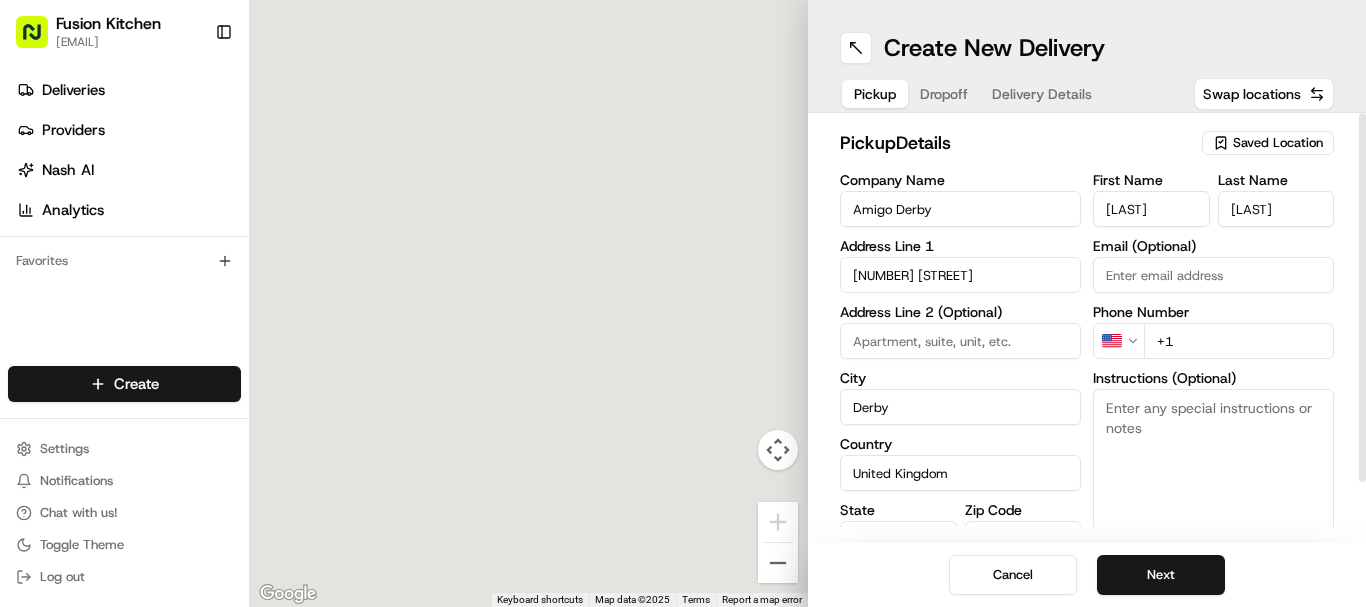 scroll, scrollTop: 0, scrollLeft: 0, axis: both 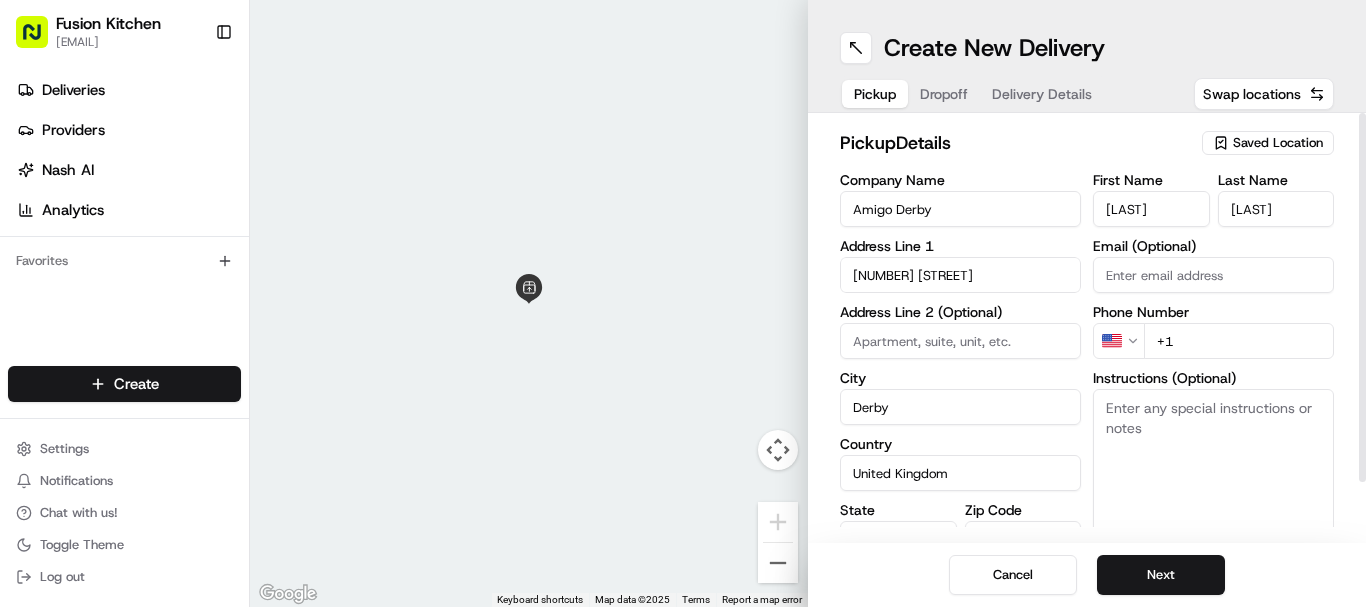 click on "+1" at bounding box center [1239, 341] 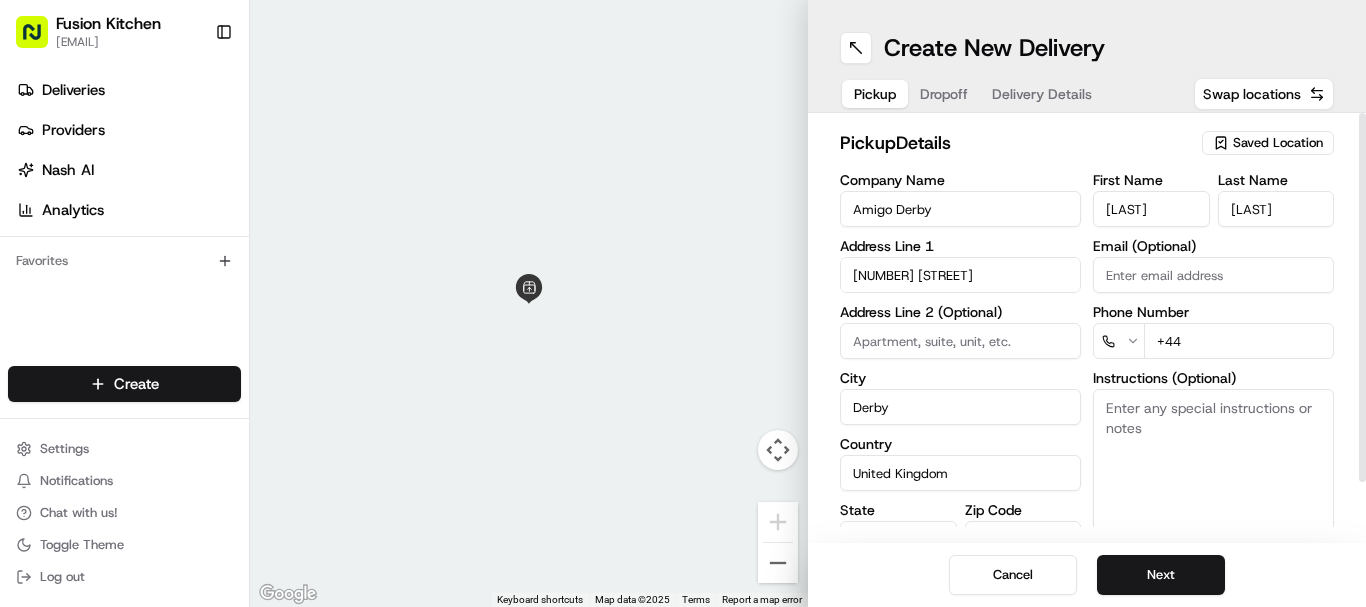 paste on "1332 231319" 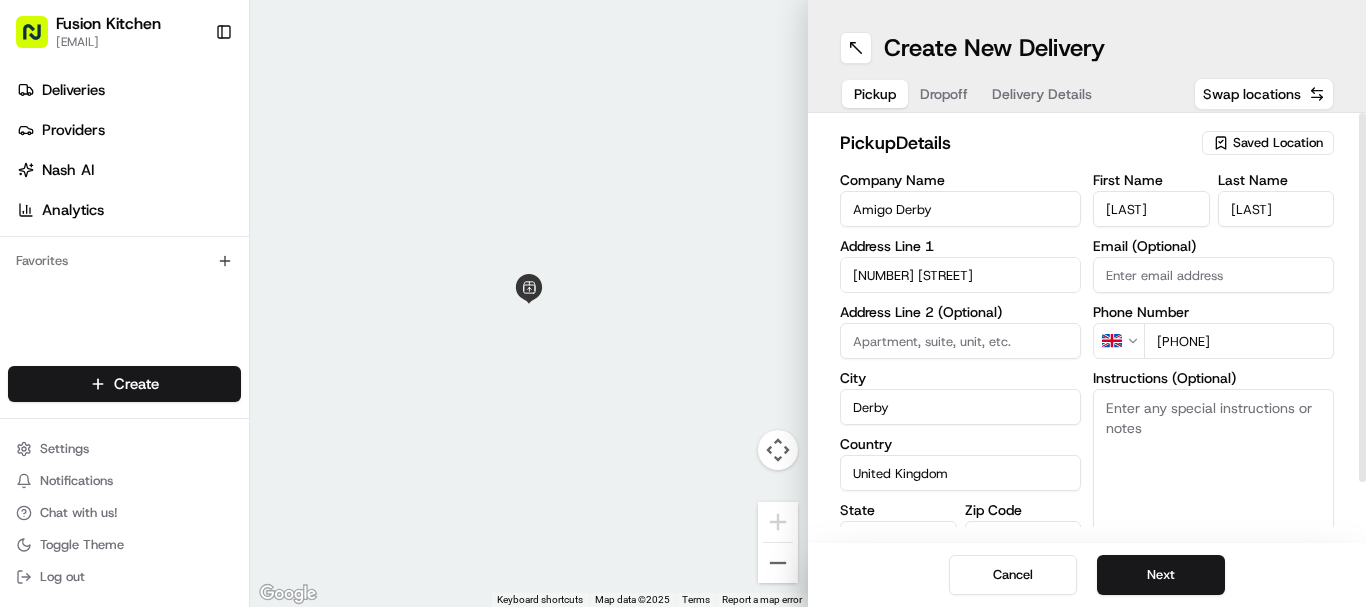 type on "[PHONE]" 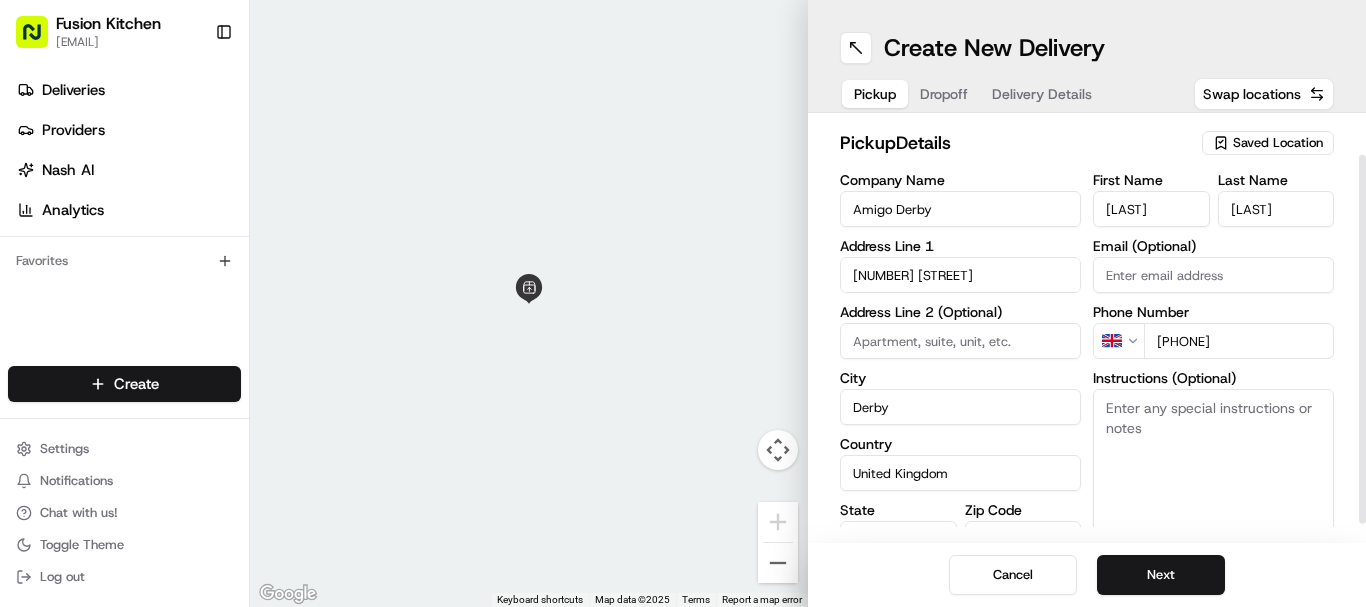 scroll, scrollTop: 66, scrollLeft: 0, axis: vertical 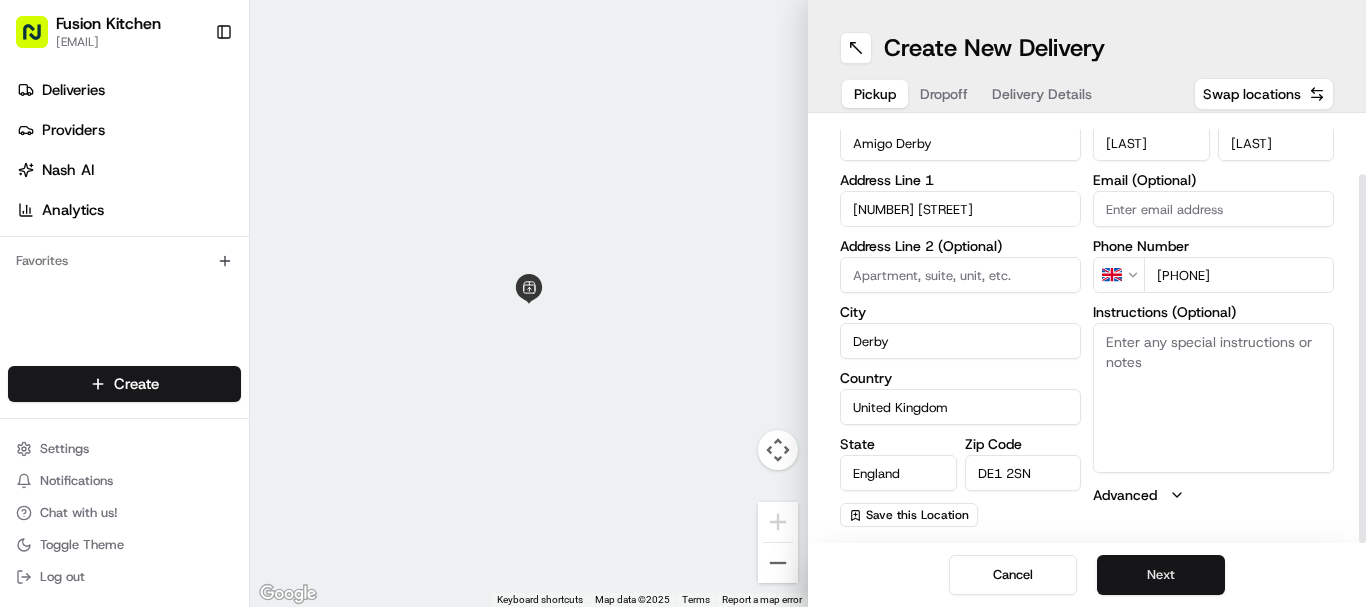 click on "Next" at bounding box center (1161, 575) 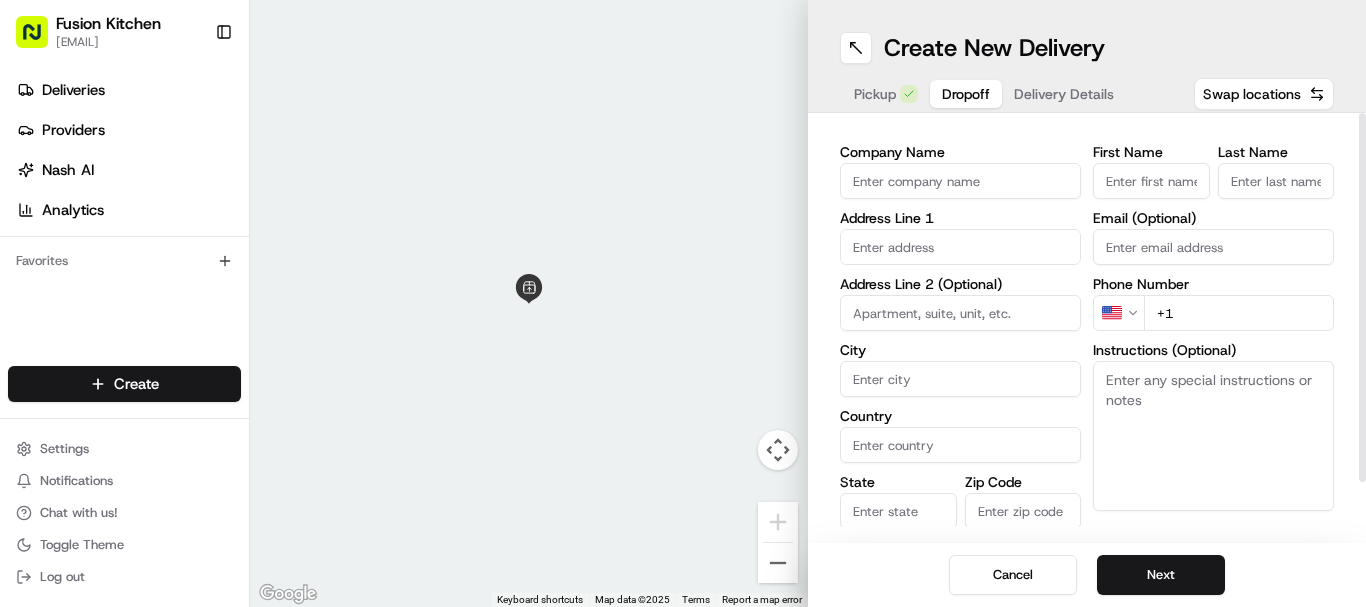scroll, scrollTop: 0, scrollLeft: 0, axis: both 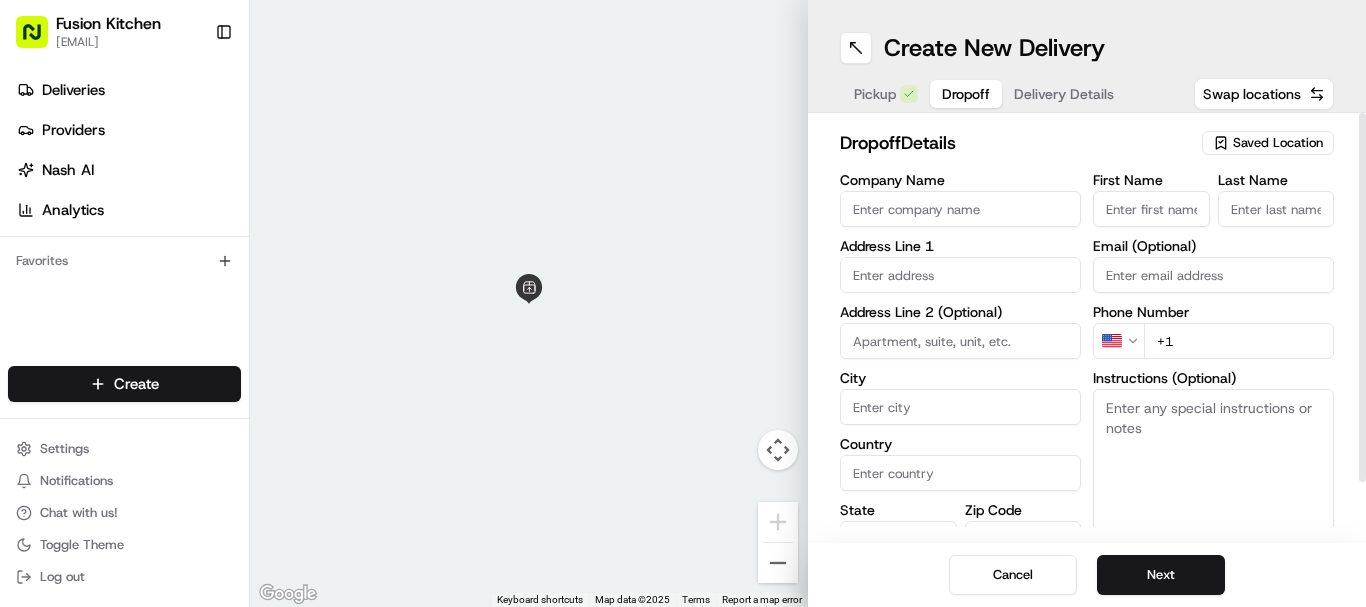 click on "Company Name" at bounding box center (960, 209) 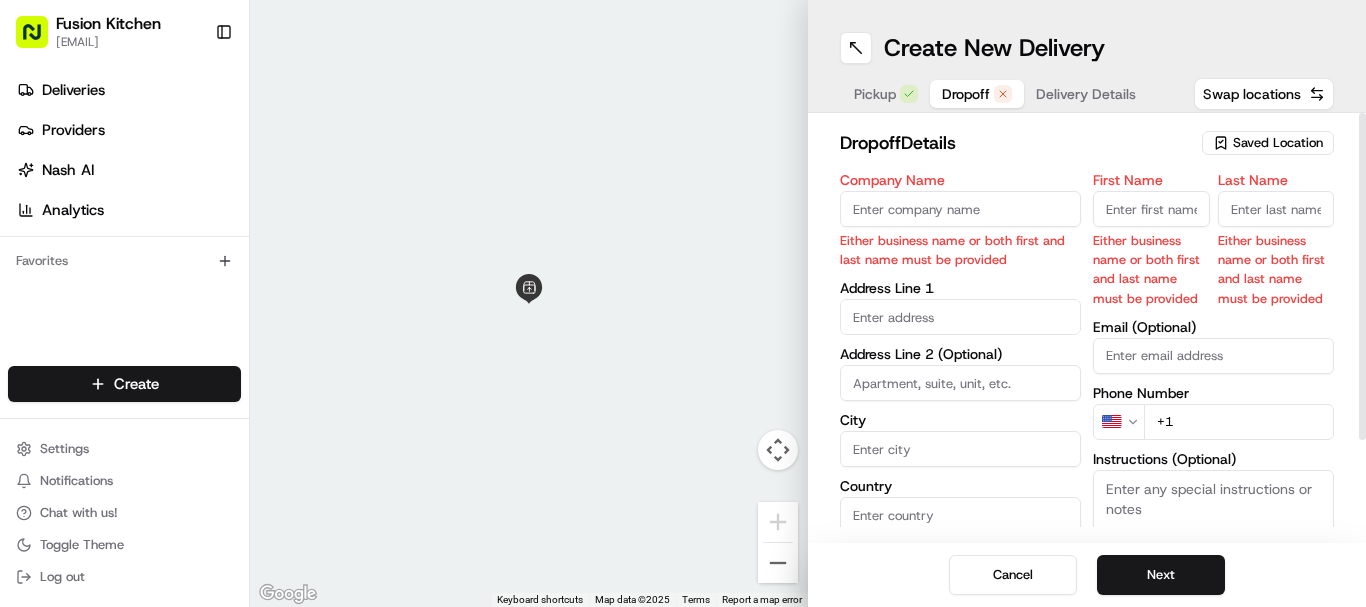 click on "Company Name" at bounding box center (960, 209) 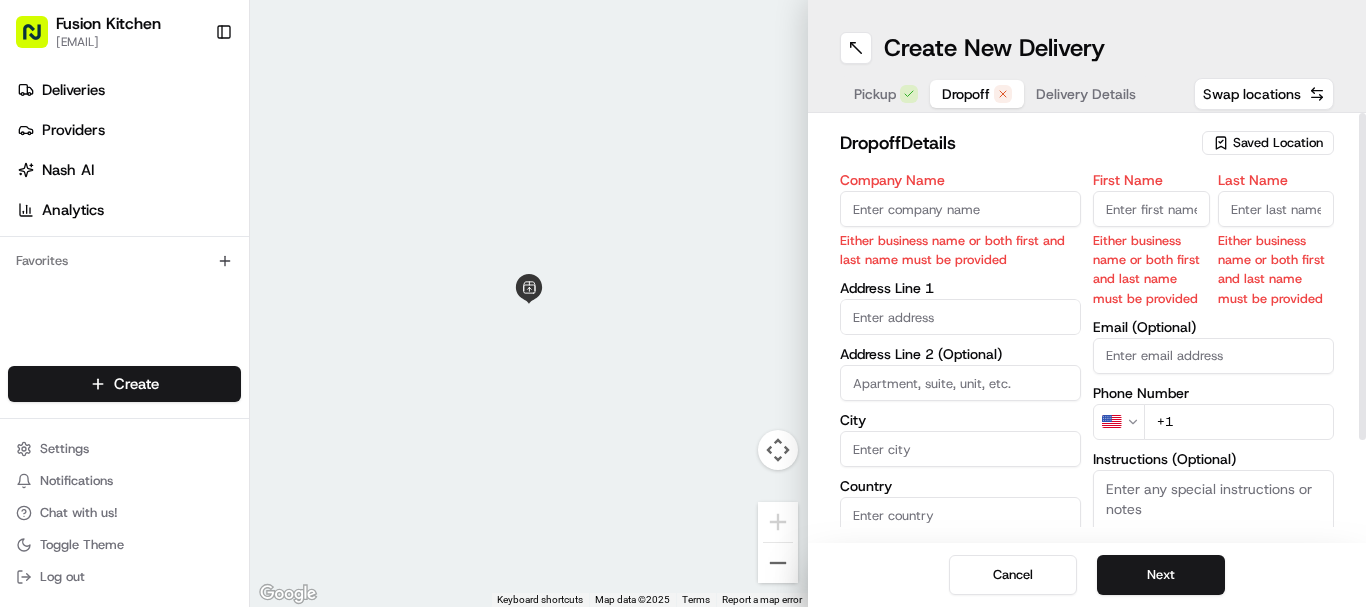 click at bounding box center [960, 317] 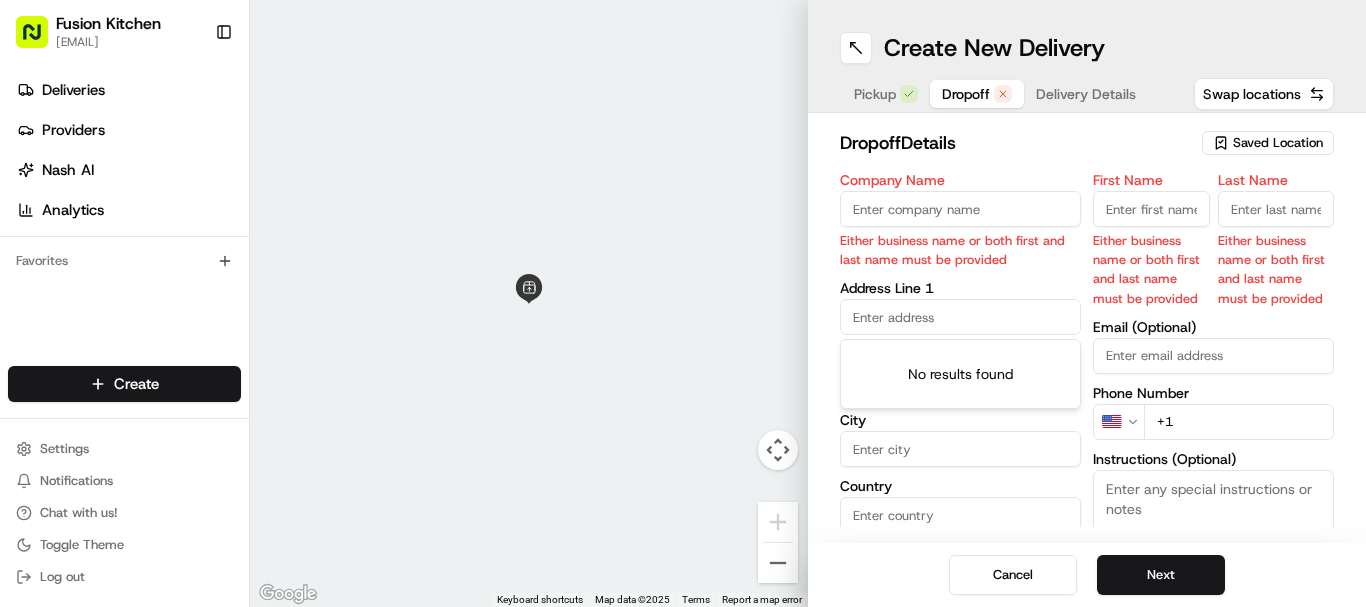 paste on "[NUMBER] [STREET], [CITY], [CITY] [STATE], [POSTCODE], [COUNTRY]" 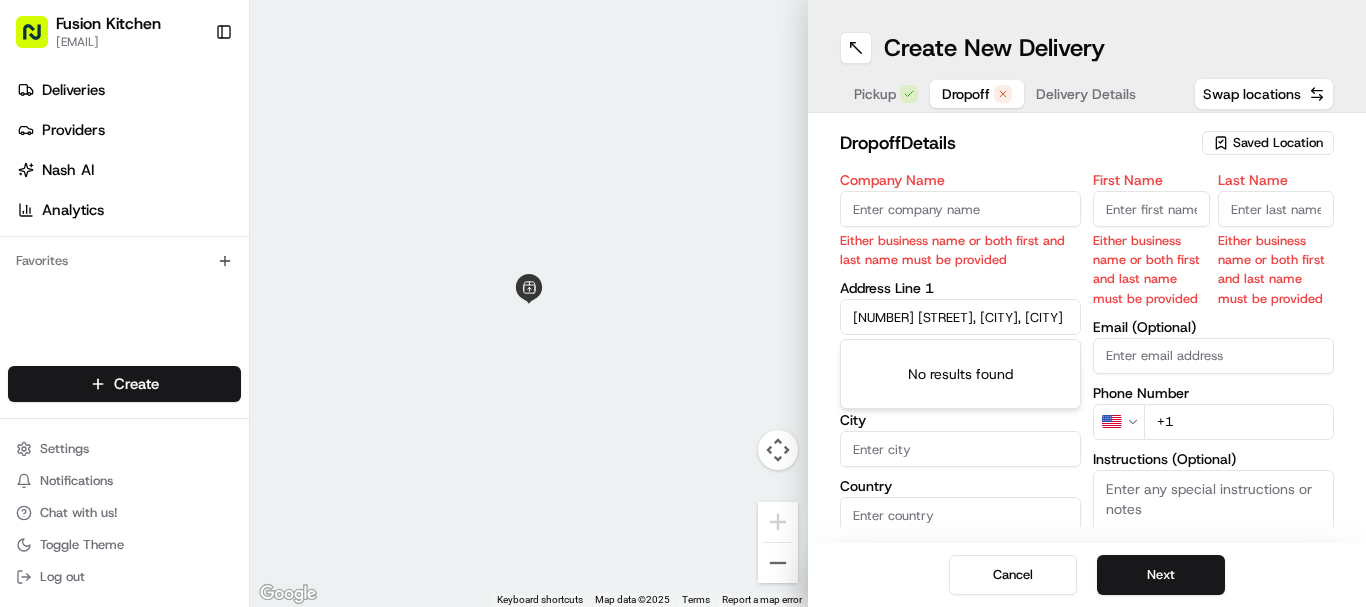 scroll, scrollTop: 0, scrollLeft: 145, axis: horizontal 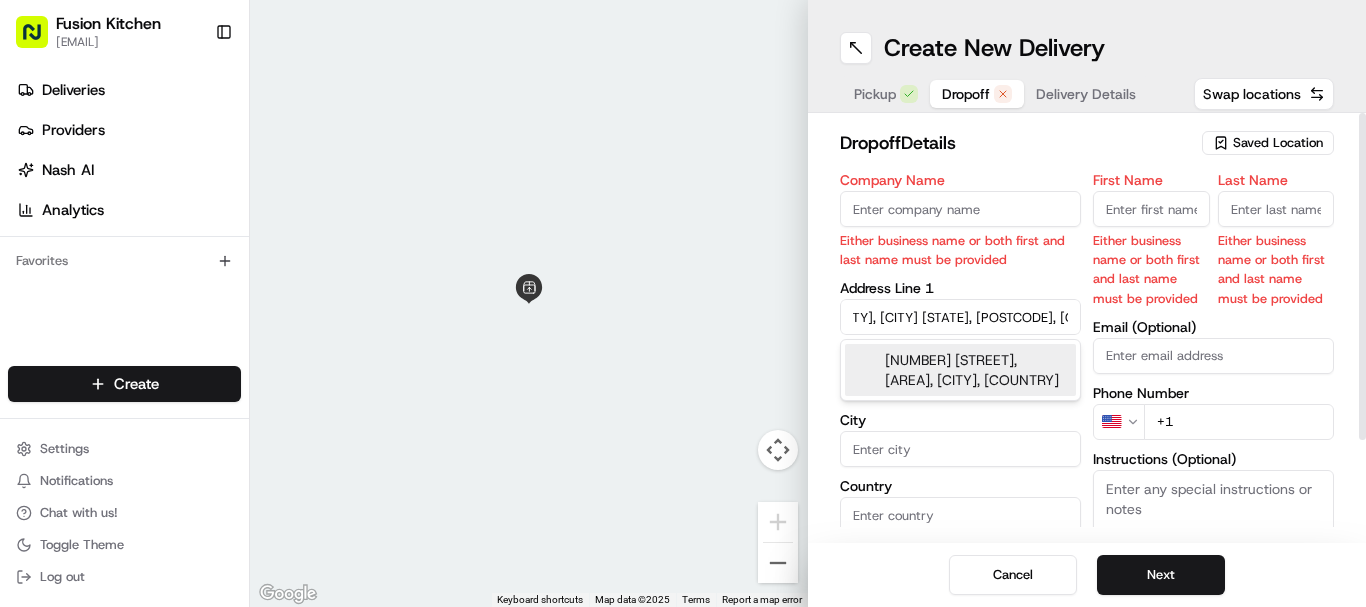 click on "[NUMBER] [STREET], [AREA], [CITY], [COUNTRY]" at bounding box center [960, 370] 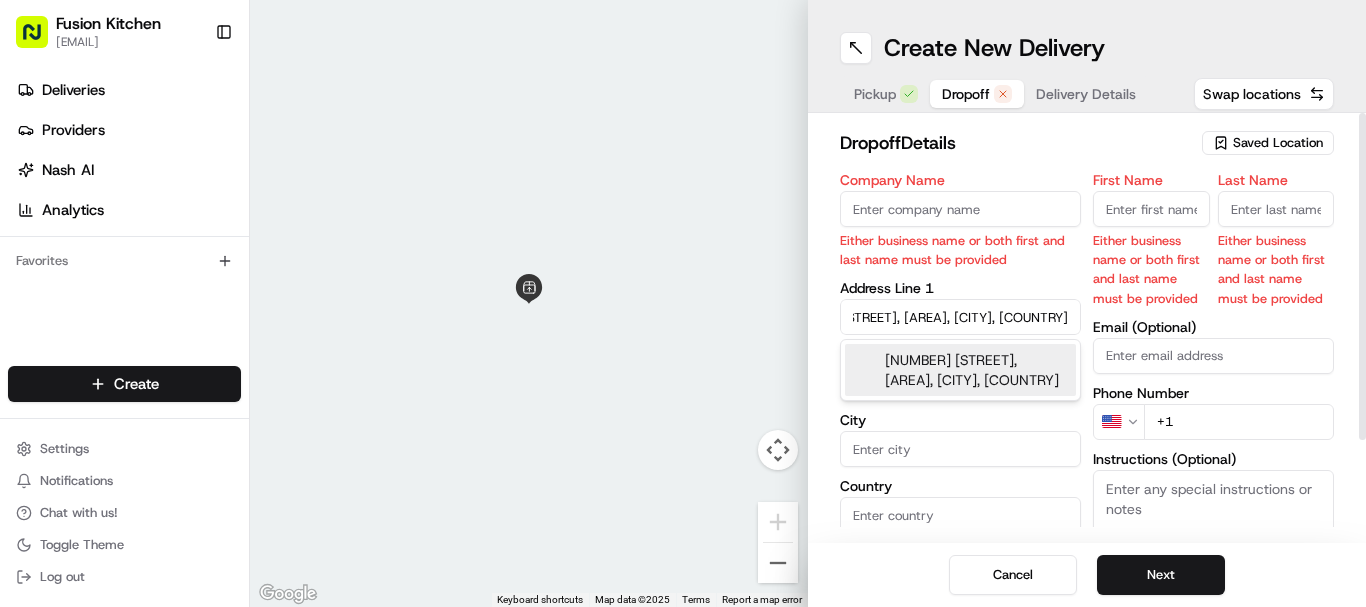 scroll, scrollTop: 0, scrollLeft: 0, axis: both 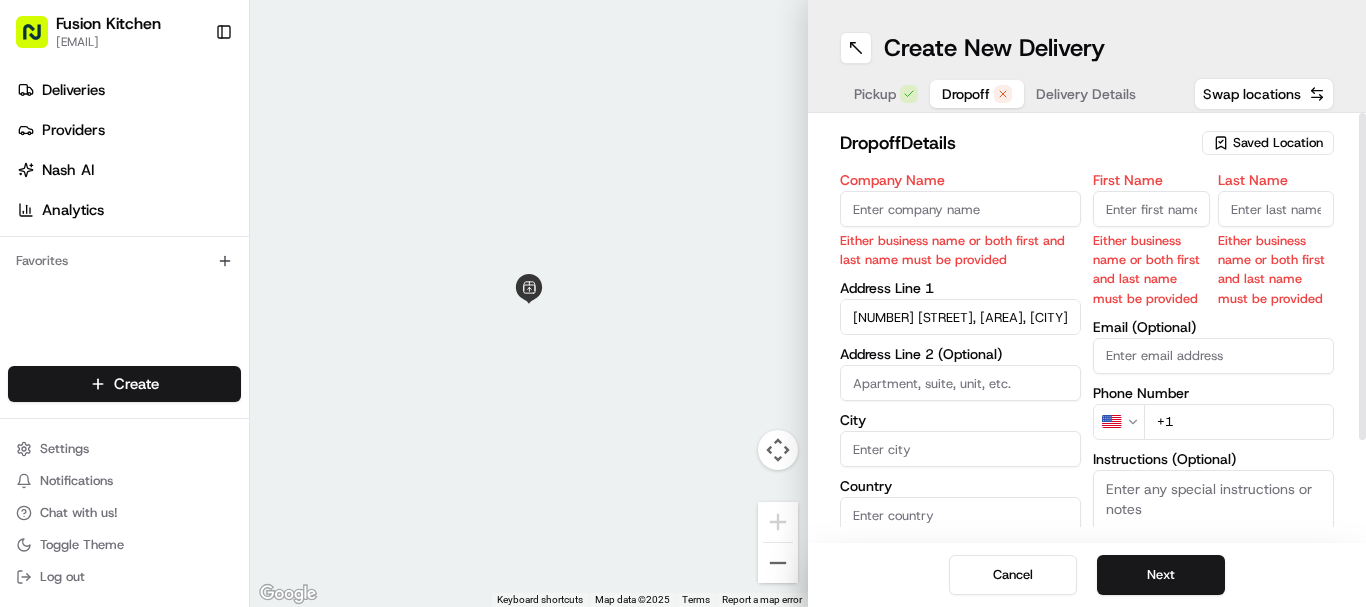 type on "[NUMBER] [STREET], [AREA], [CITY] [POSTCODE], [COUNTRY]" 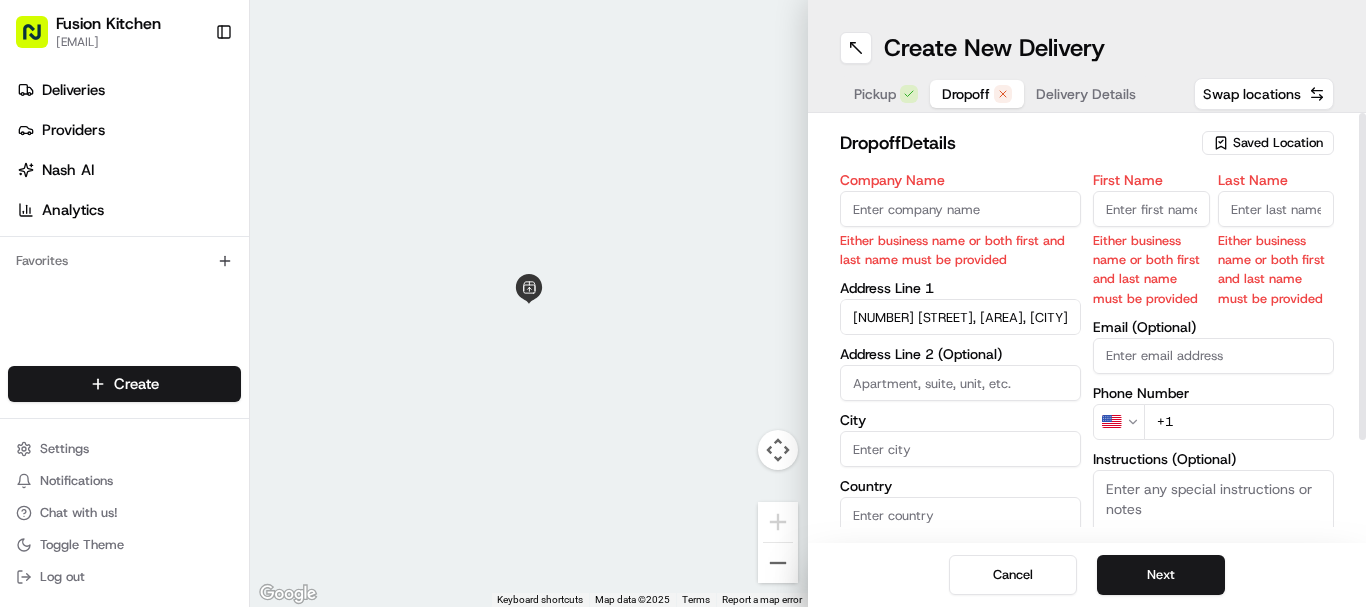 type on "[AREA]" 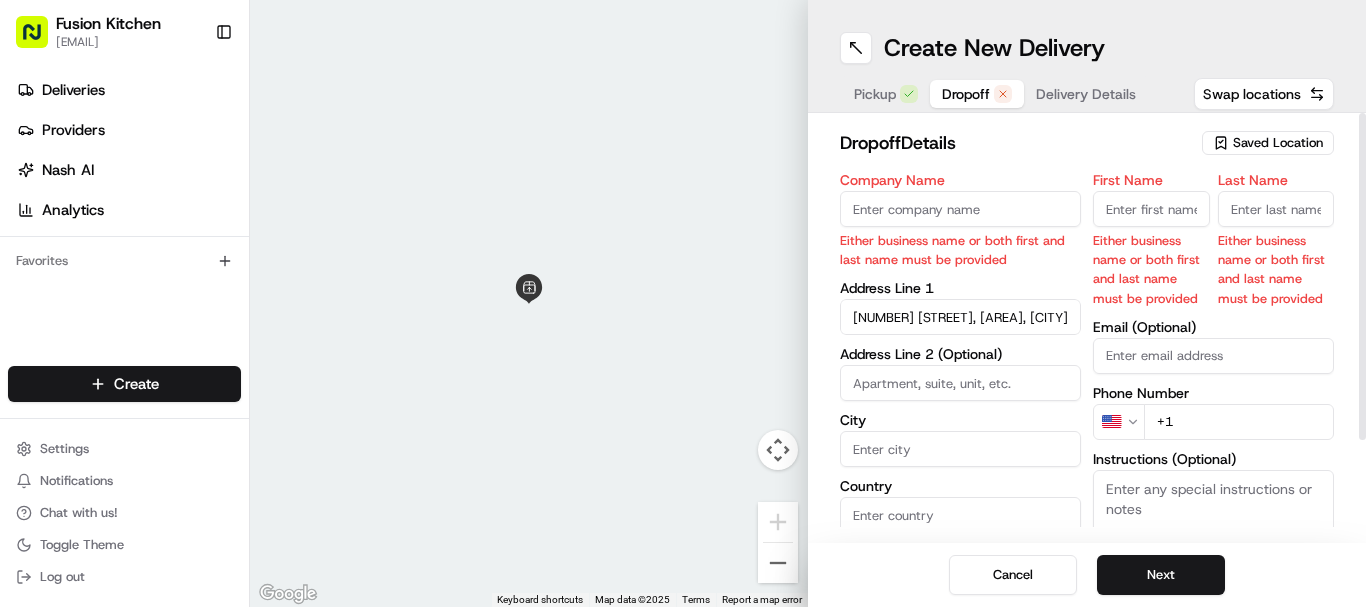 type on "[POSTCODE]" 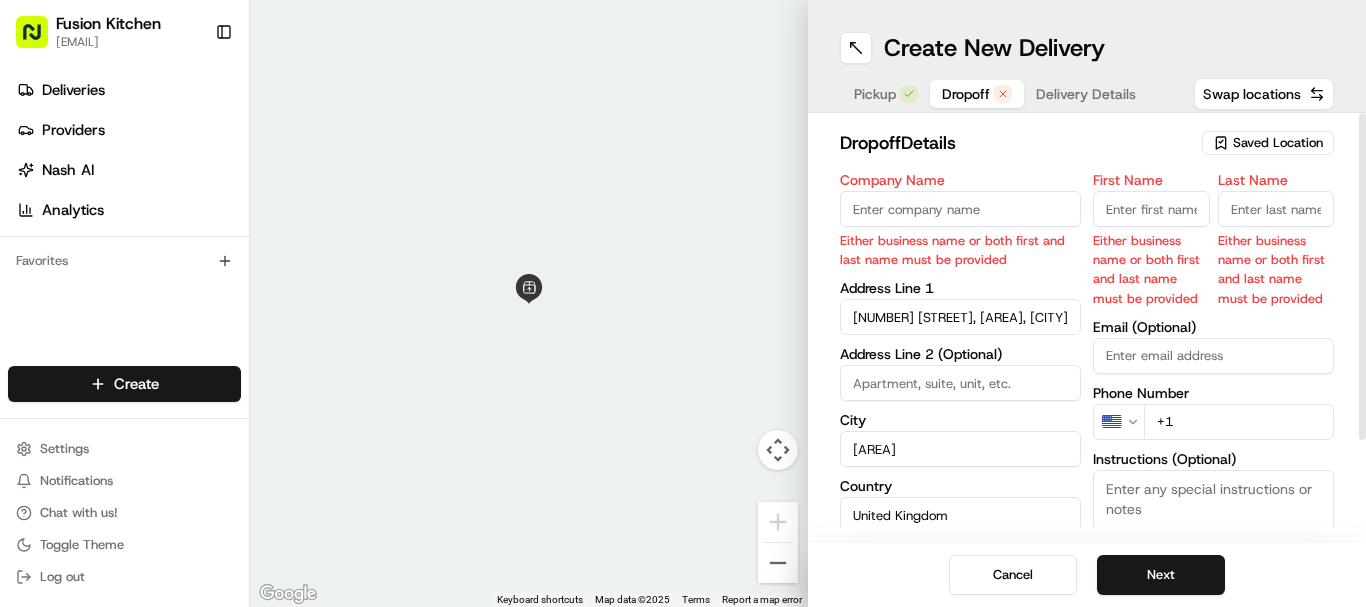 type on "[NUMBER] [STREET]" 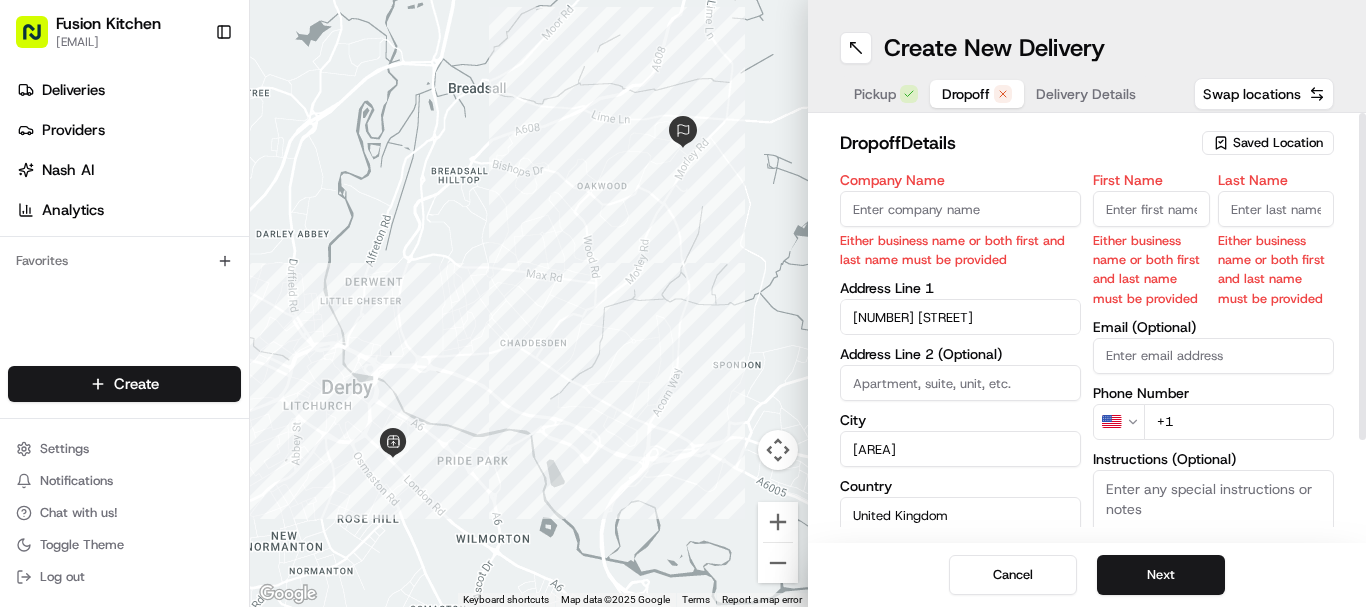 click on "Company Name" at bounding box center (960, 209) 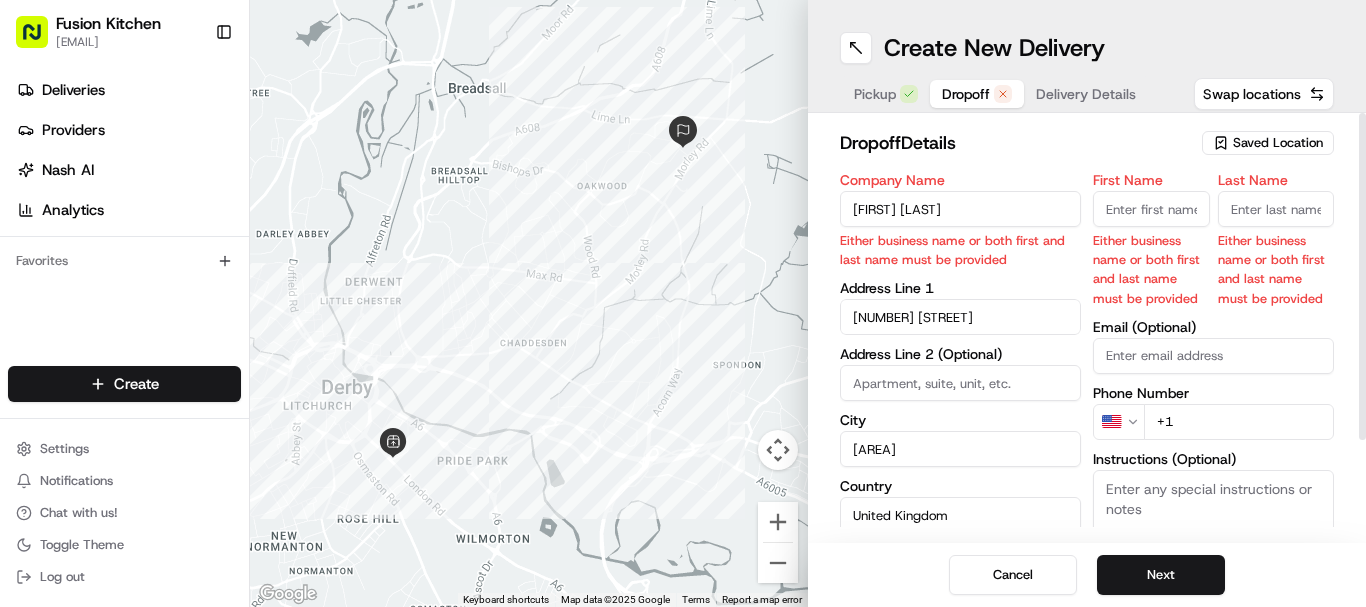 type on "[FIRST] [LAST]" 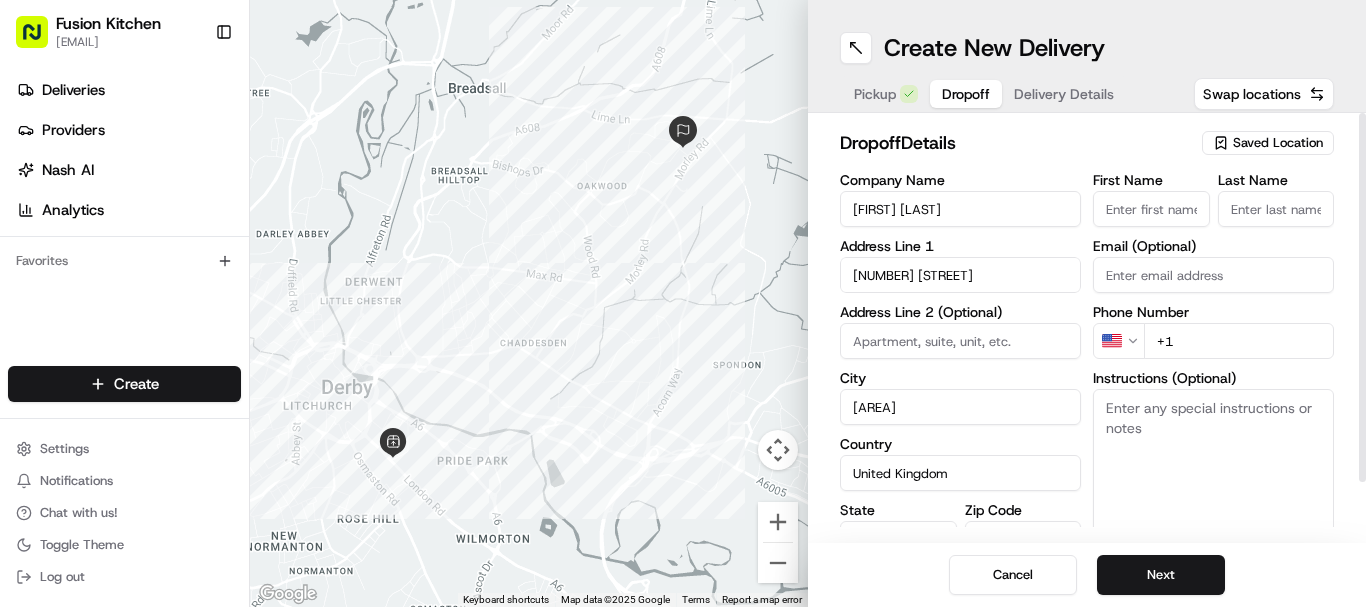 click on "First Name" at bounding box center (1151, 209) 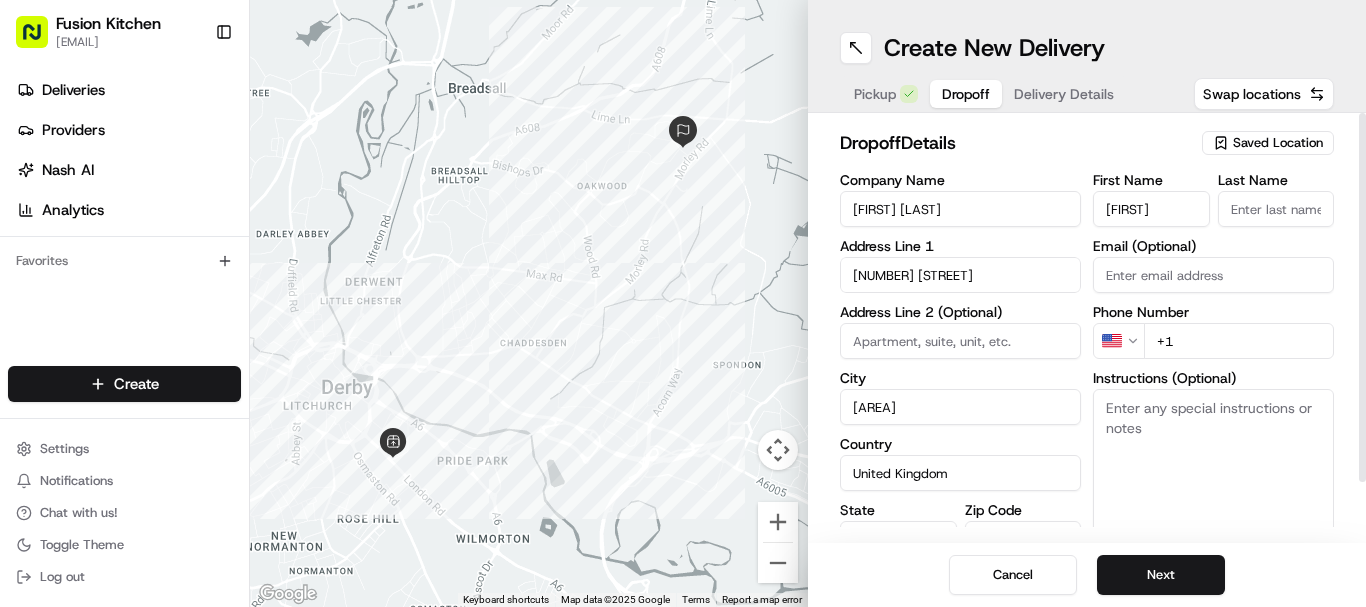 type on "[FIRST]" 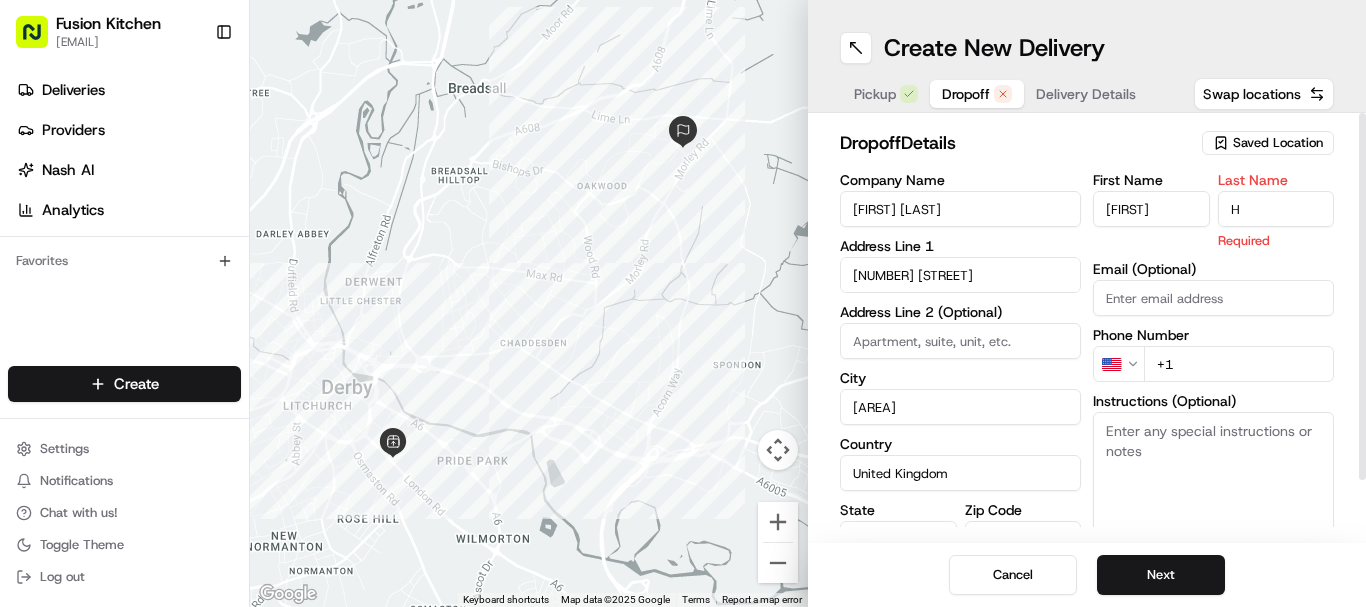 type on "H" 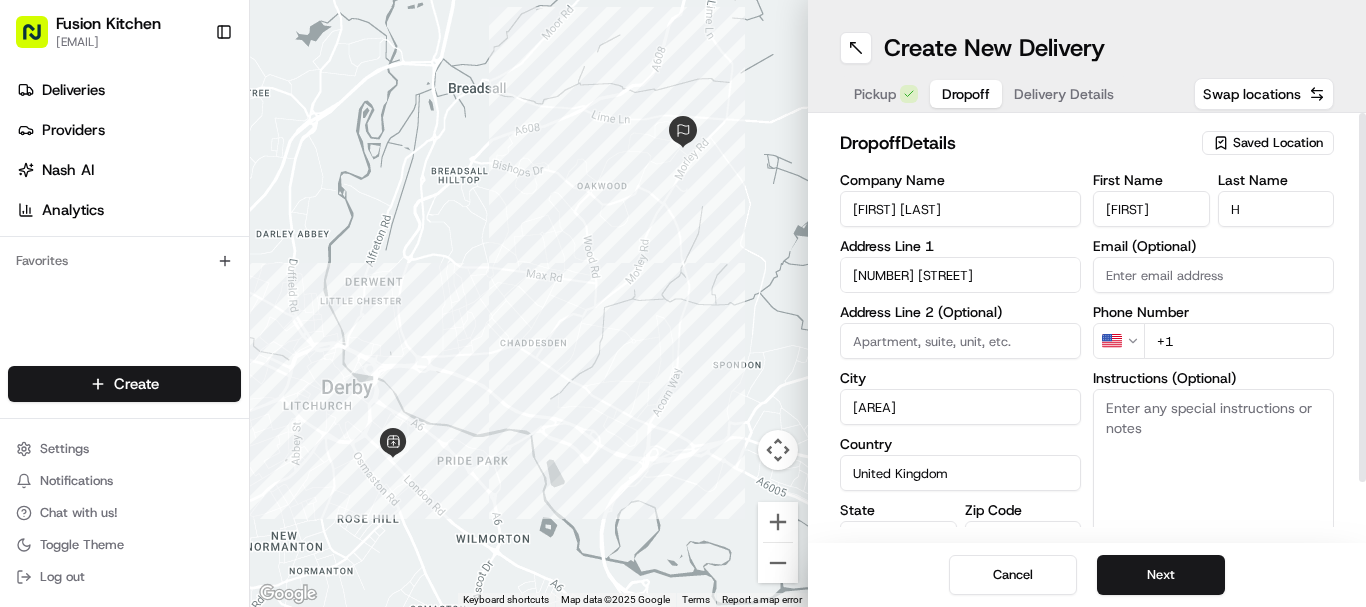 type on "[FIRST] [LAST]" 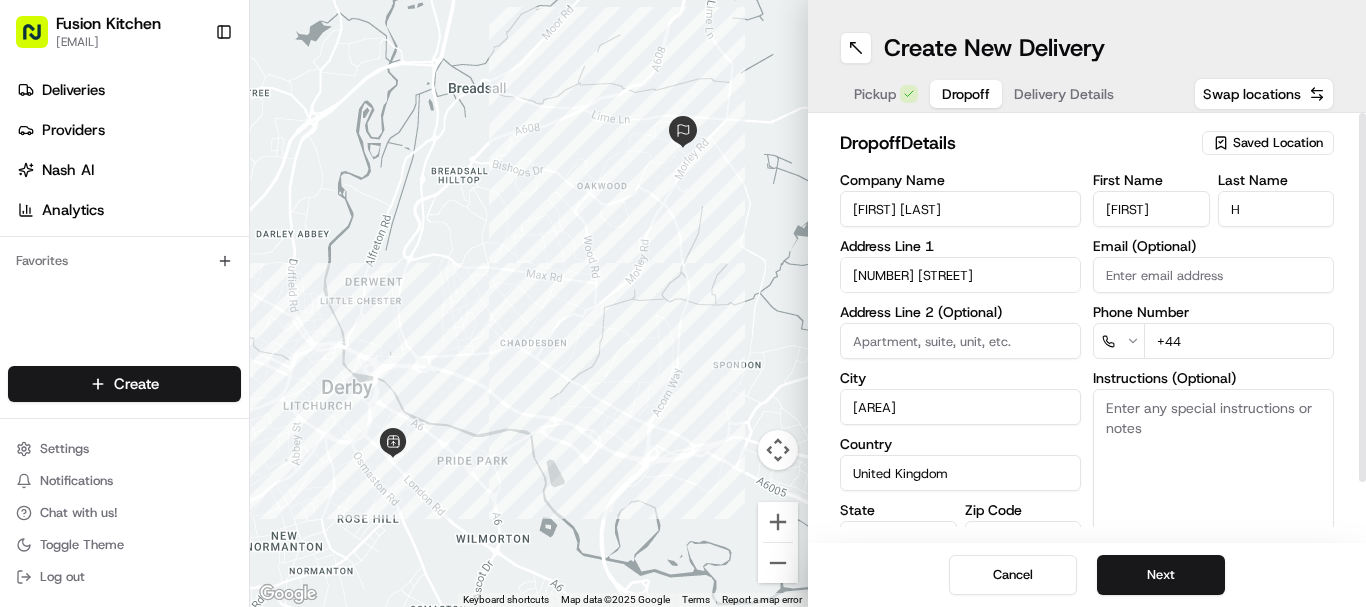 paste on "[PHONE]" 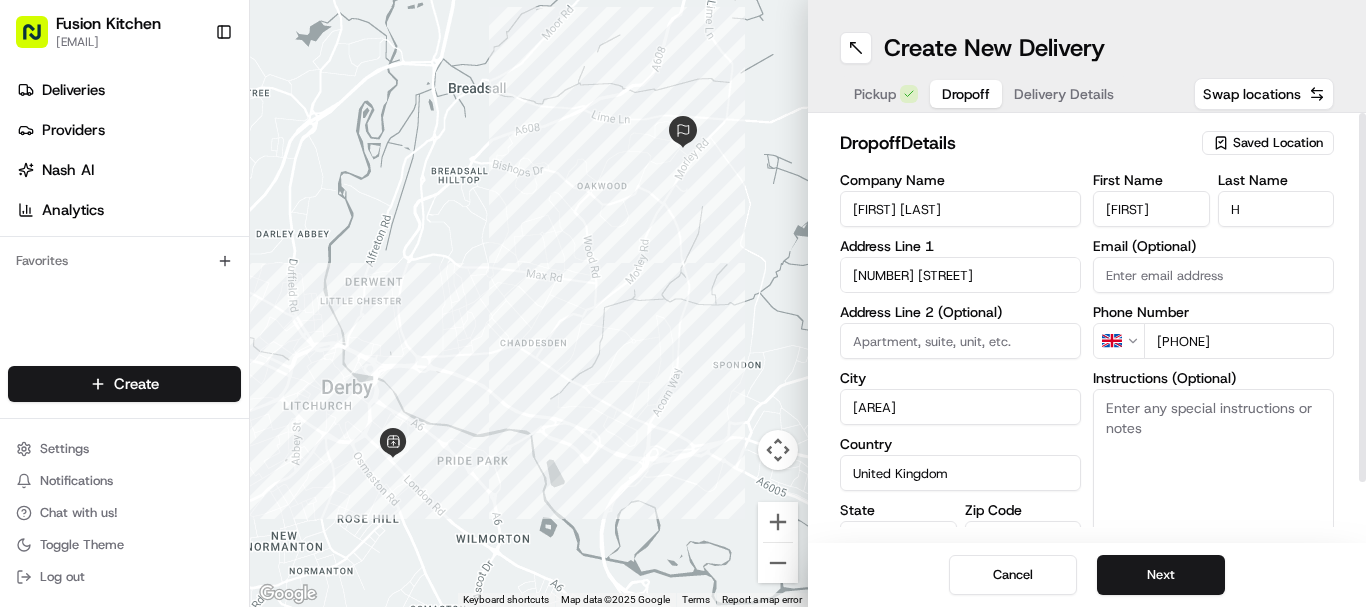 click on "[PHONE]" at bounding box center (1239, 341) 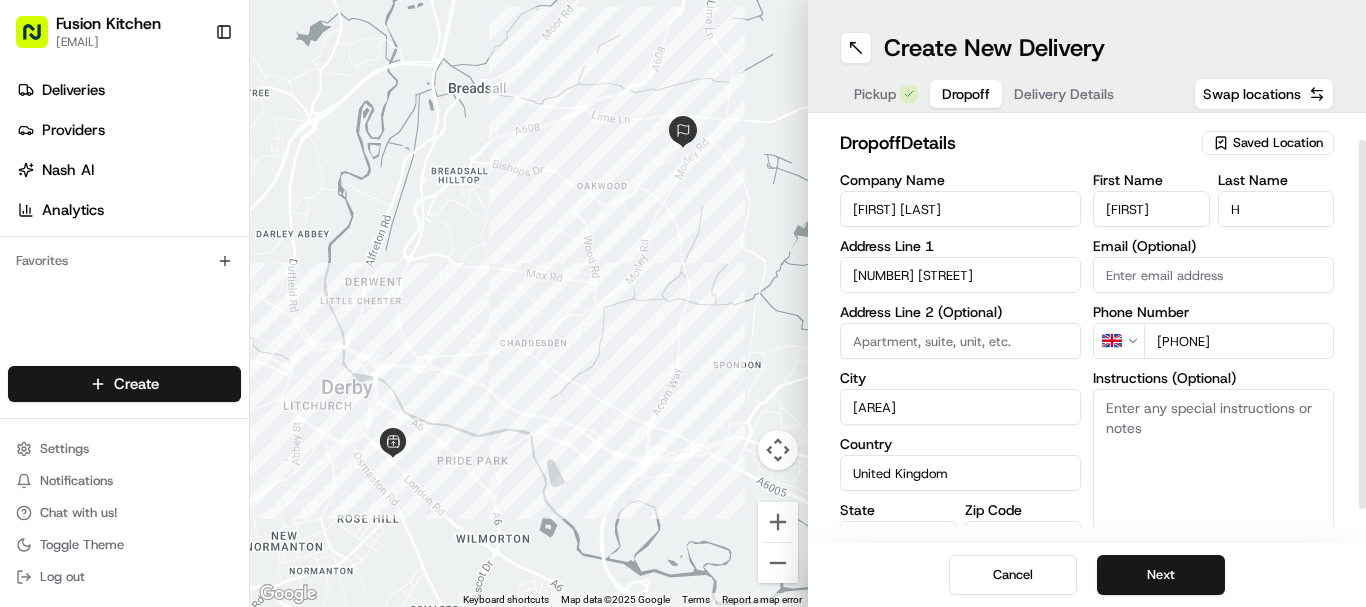 scroll, scrollTop: 66, scrollLeft: 0, axis: vertical 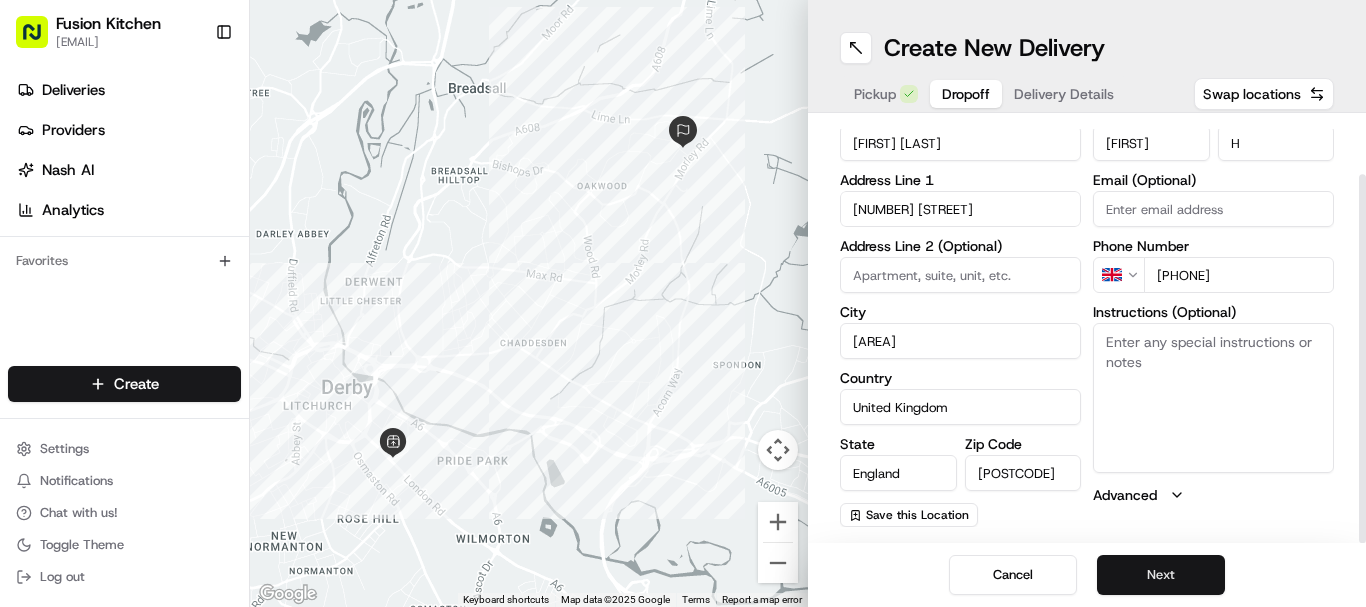 click on "Next" at bounding box center [1161, 575] 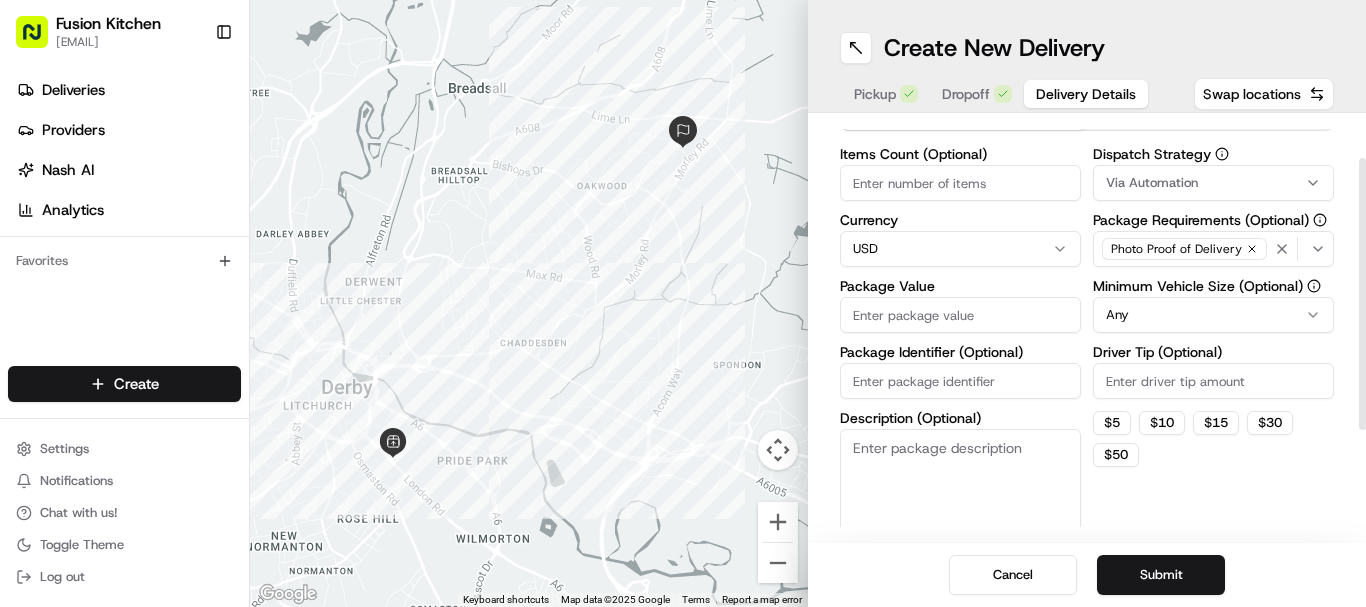 click on "Items Count (Optional)" at bounding box center [960, 183] 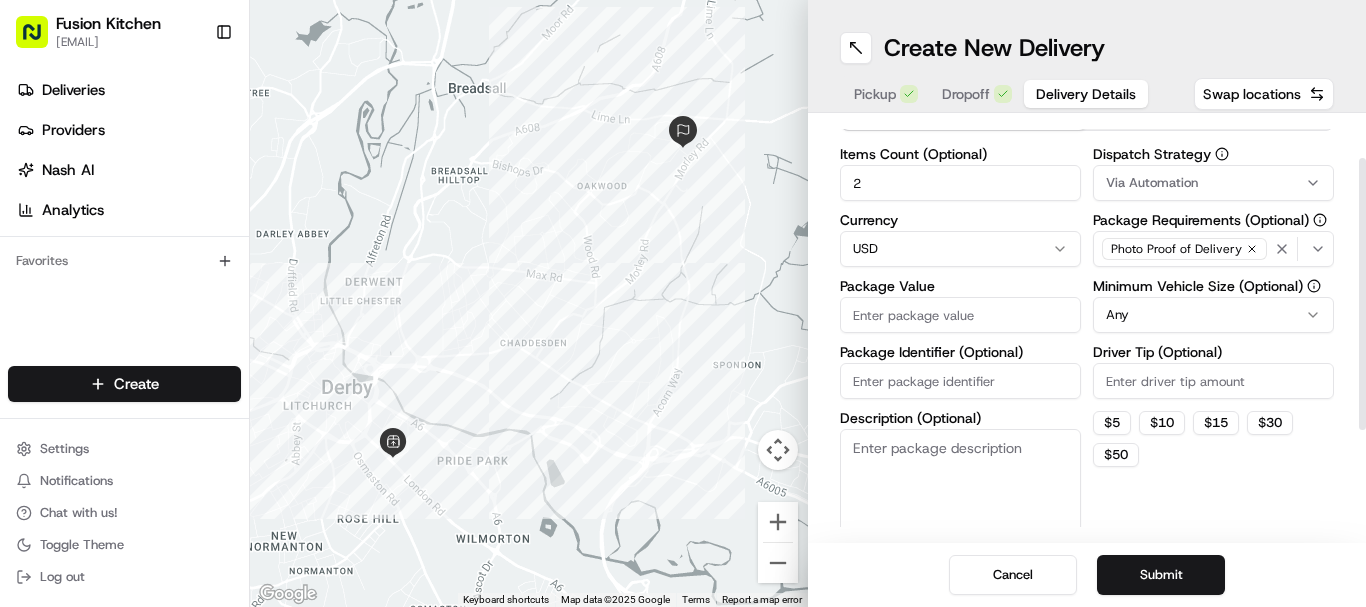 type on "2" 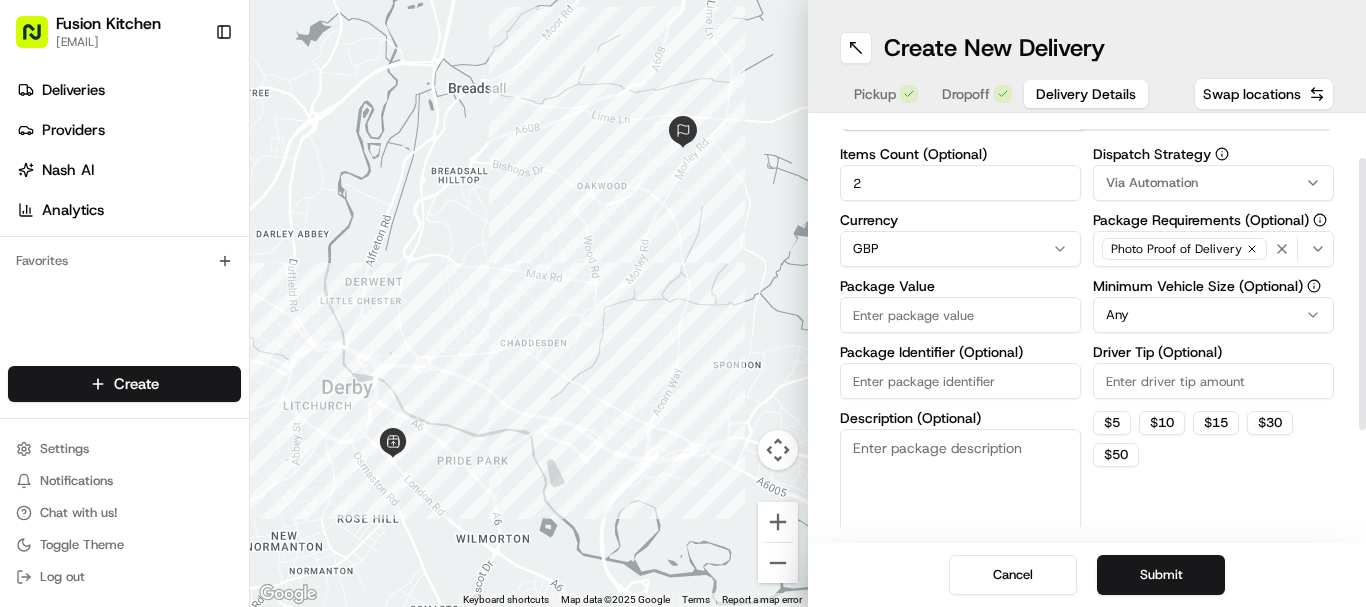 click on "Package Value" at bounding box center [960, 315] 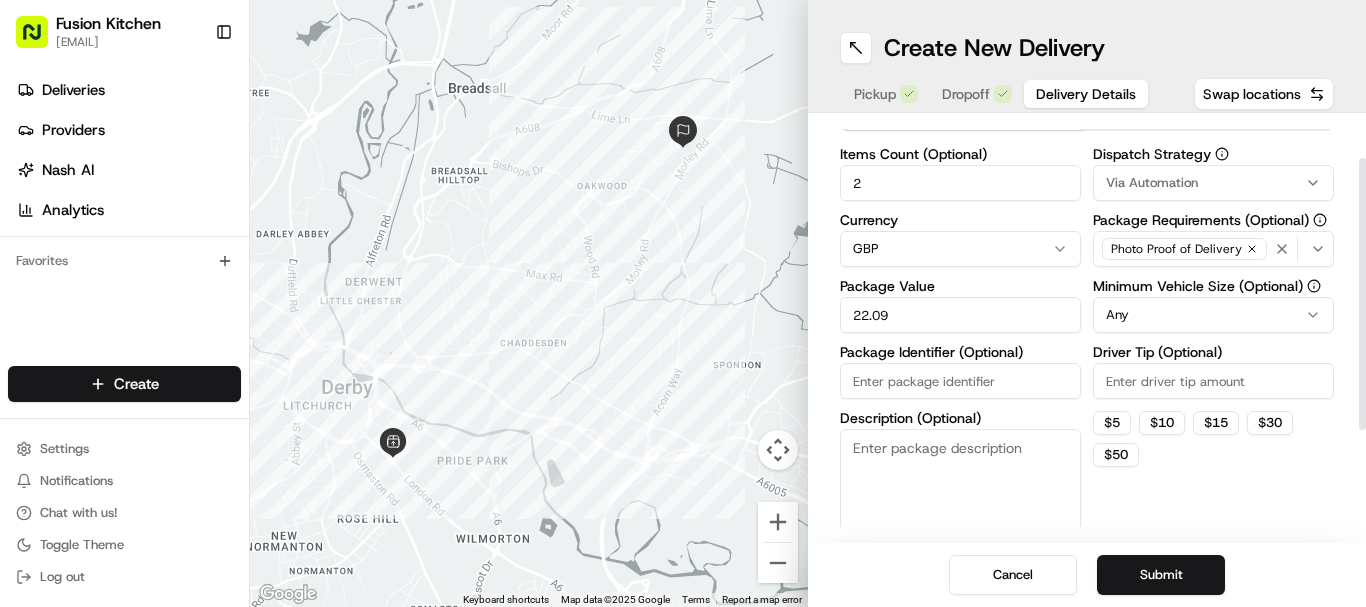 drag, startPoint x: 866, startPoint y: 315, endPoint x: 848, endPoint y: 315, distance: 18 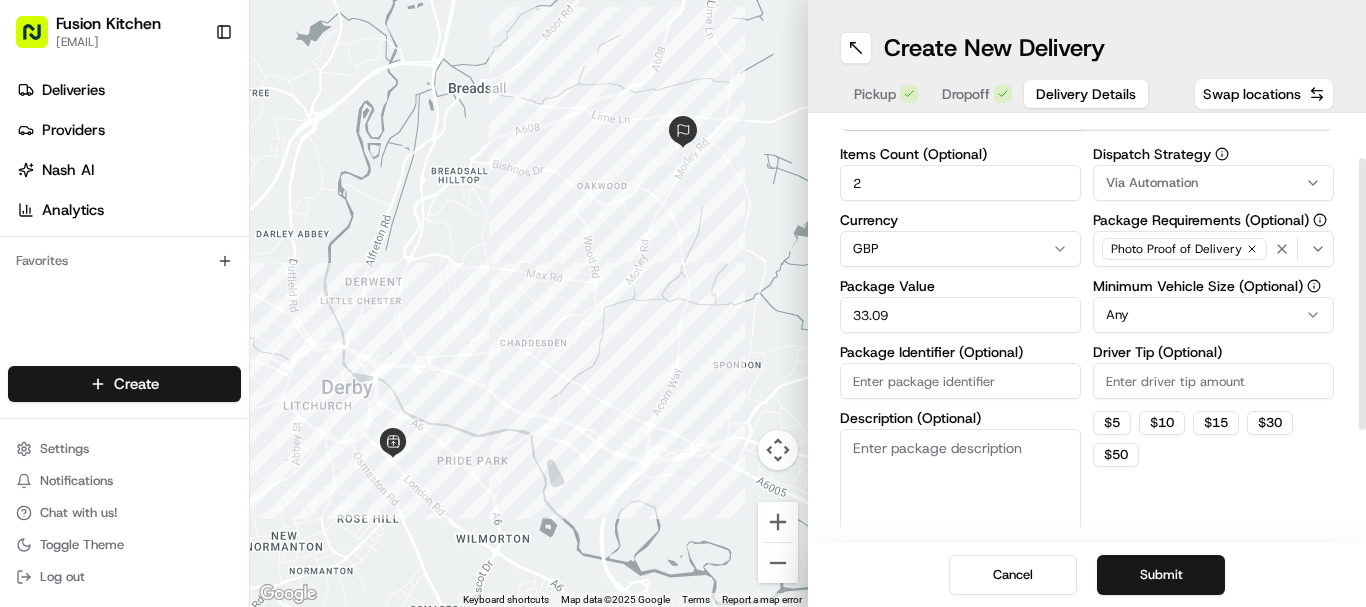 type on "33.09" 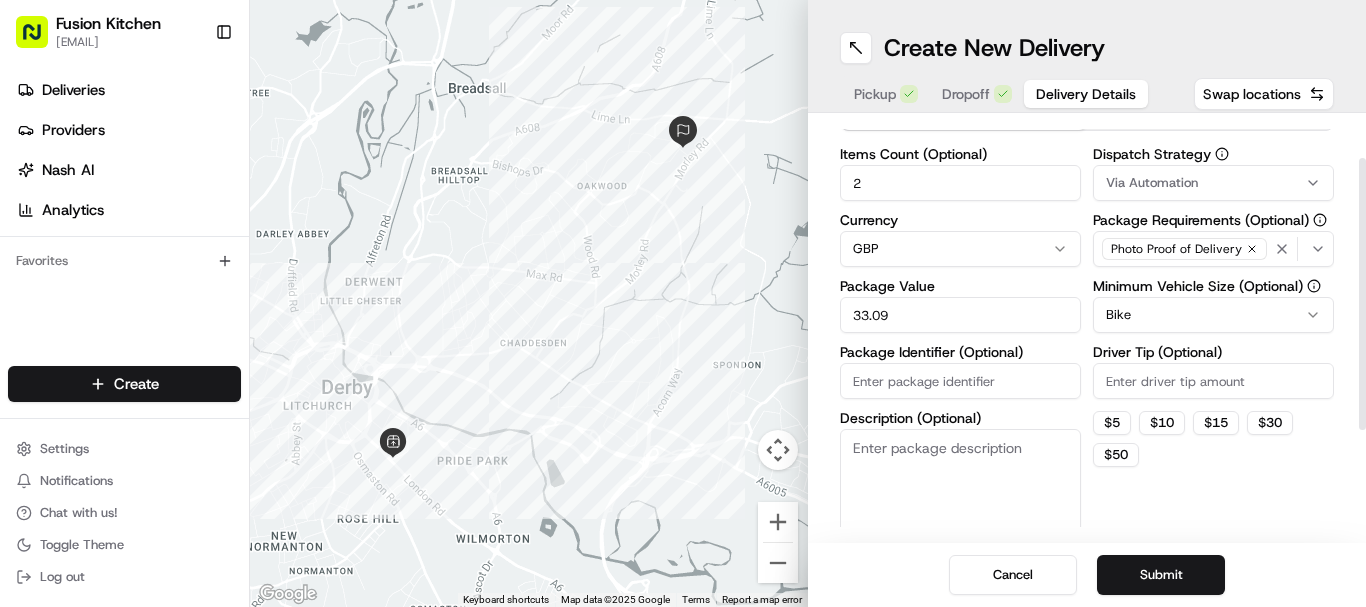 click on "Via Automation" at bounding box center [1213, 183] 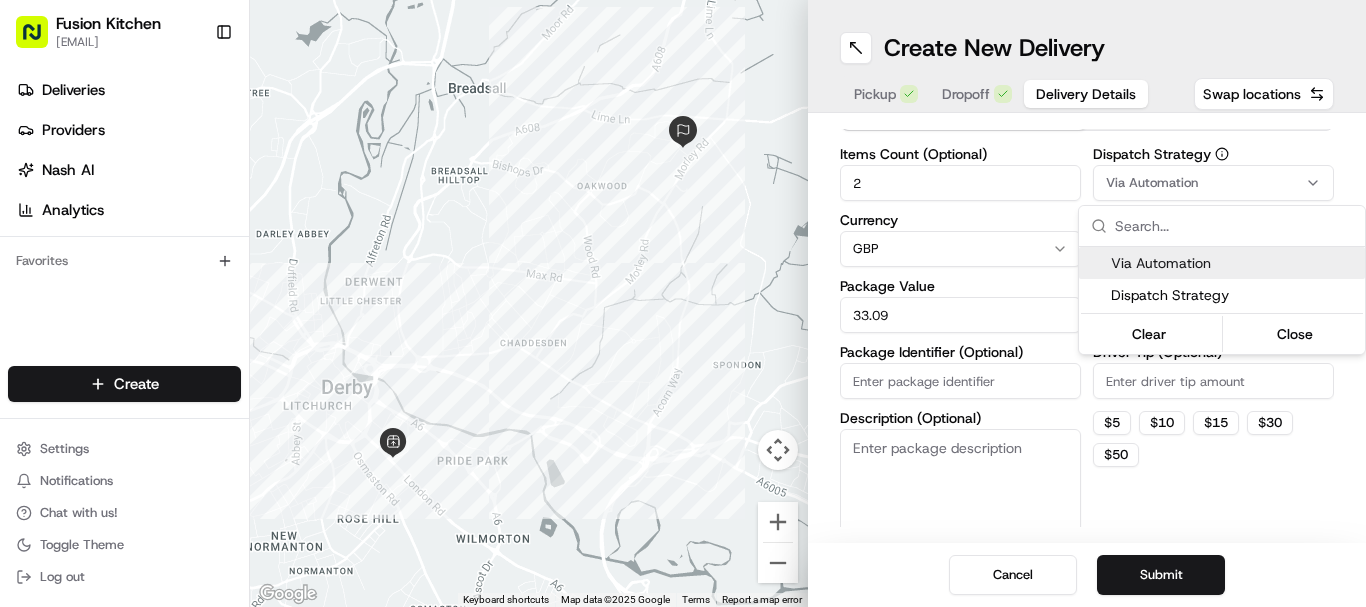 click on "Fusion Kitchen [EMAIL] Toggle Sidebar Deliveries Providers Nash AI Analytics Favorites Main Menu Members & Organization Organization Users Roles Preferences Customization Tracking Orchestration Automations Dispatch Strategy Locations Pickup Locations Dropoff Locations Billing Billing Refund Requests Integrations Notification Triggers Webhooks API Keys Request Logs Create Settings Notifications Chat with us! Toggle Theme Log out Move left Move right Move up Move down Zoom in Zoom out Home Jump left by 75% End Jump right by 75% Page Up Jump up by 75% Page Down Jump down by 75% Keyboard shortcuts Map Data Map data ©[YEAR] Google Map data ©[YEAR] Google 500 m Click to toggle between metric and imperial units Terms Report a map error Create New Delivery Pickup Dropoff Delivery Details Swap locations Delivery Details now scheduled Items Count (Optional) 2 Currency [CURRENCY] Package Value [PRICE] Package Identifier (Optional) Description (Optional) Dispatch Strategy Bike $ 5 $ $" at bounding box center (683, 303) 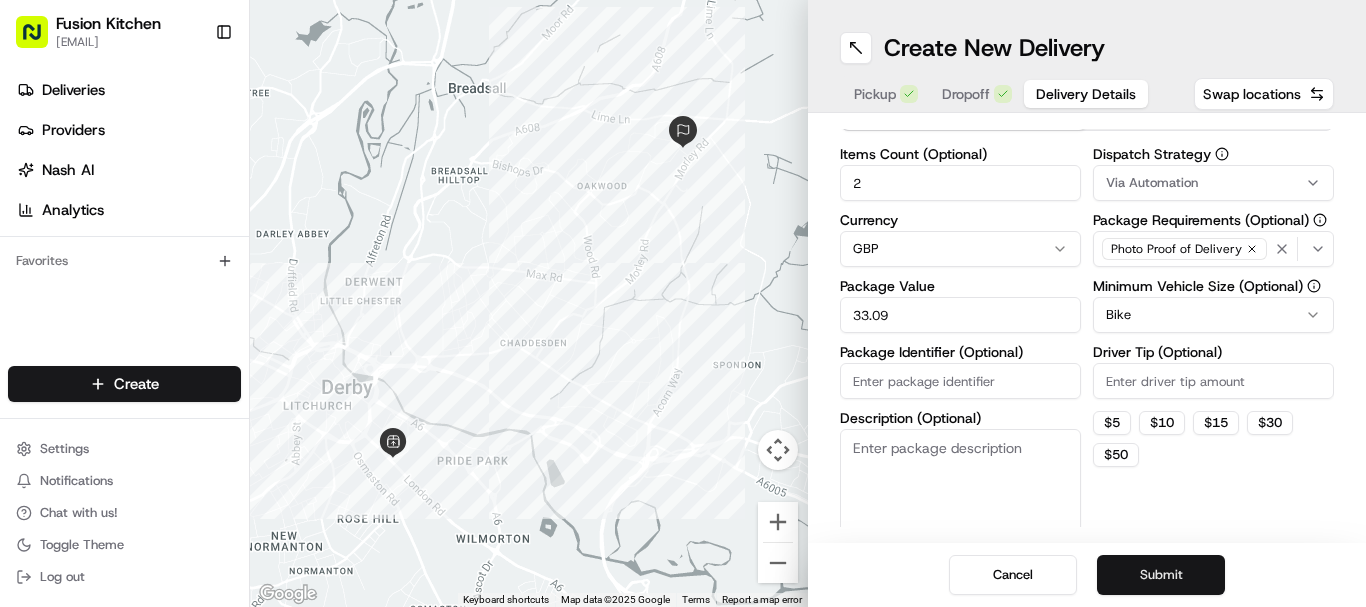click on "Submit" at bounding box center (1161, 575) 